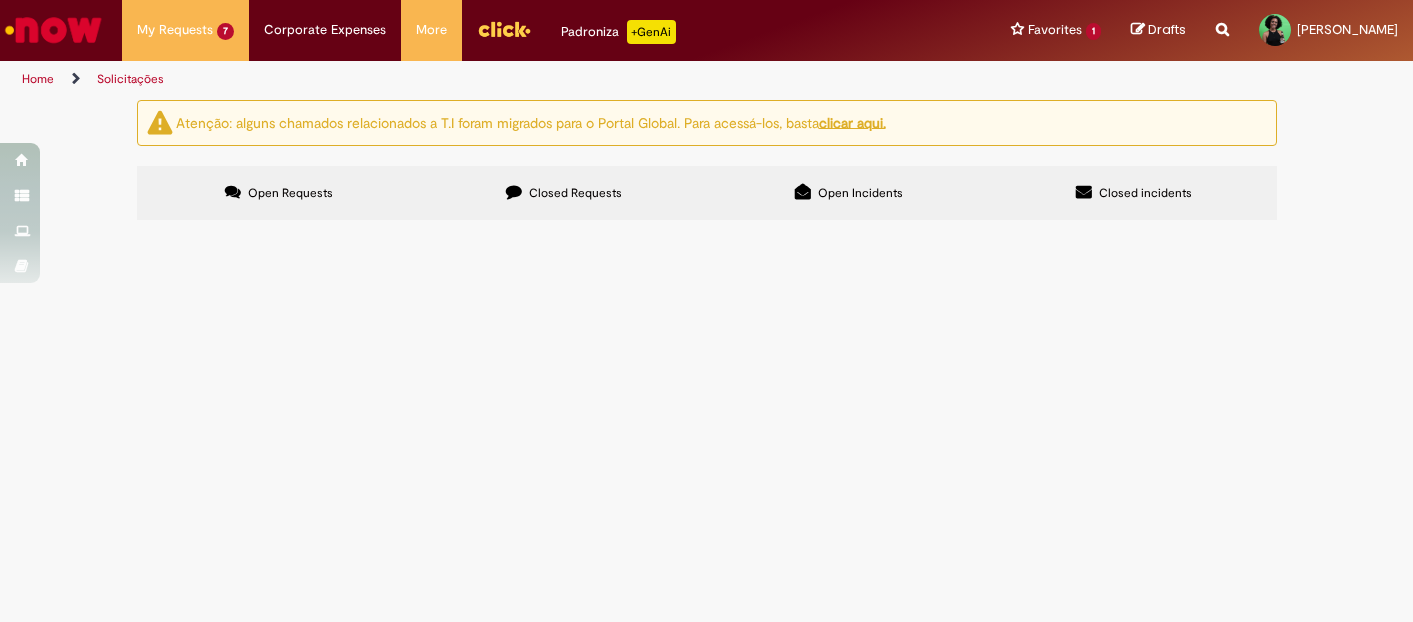scroll, scrollTop: 0, scrollLeft: 0, axis: both 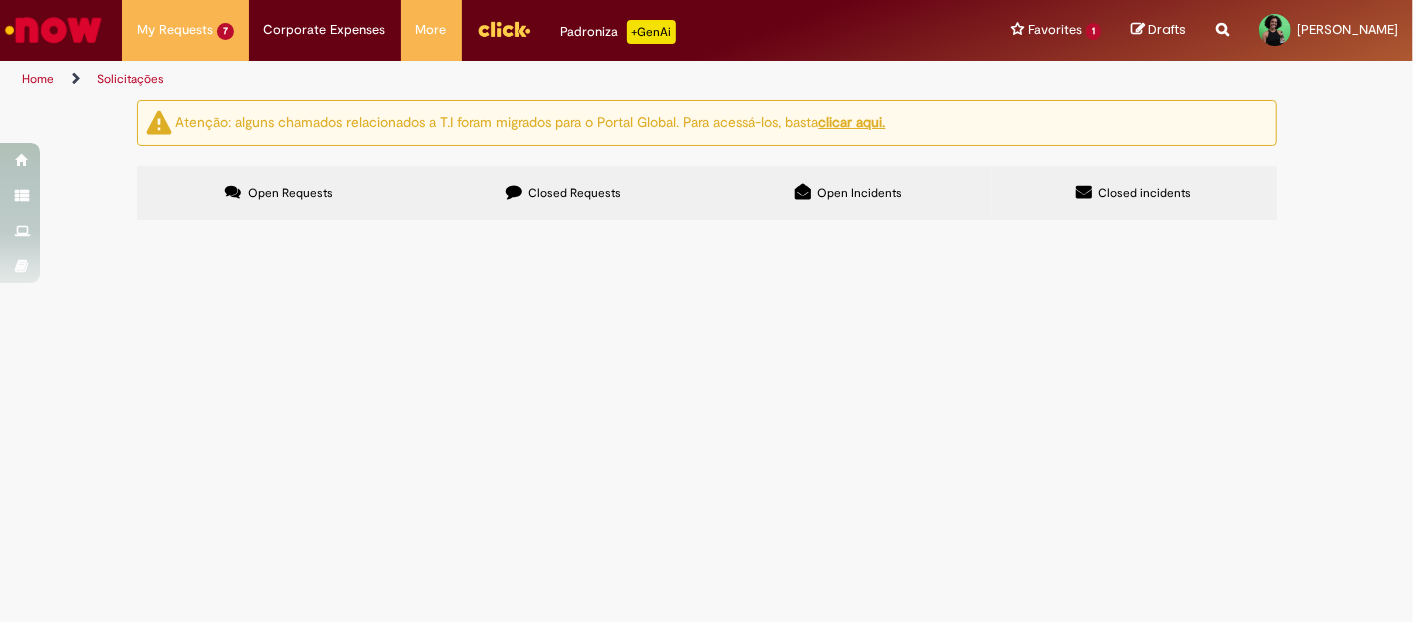 click on "Time, boa tarde! Preciso de uma super ajuda com férias do meu RN 99815365 [PERSON_NAME], o funcionária já estava com férias agendada para 01/07.
Mas entrou em afastamento 11.06, e retorno para 02.07, e as férias foram canceladas. Contudo, o funcionária já obteve liberação de retorno pela médica do trabalho.
Assim, preciso de auxilio em reativar o agendamento de férias que o funcionário possuía, por favor." at bounding box center (0, 0) 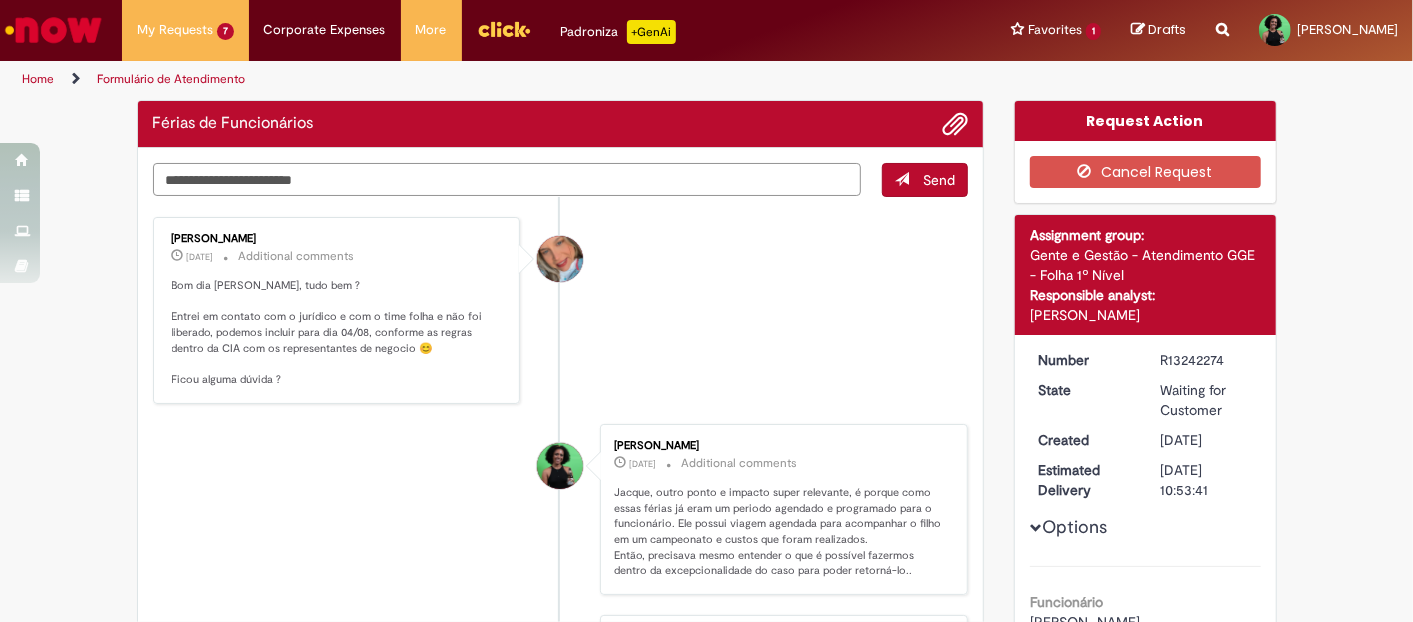 click at bounding box center [507, 179] 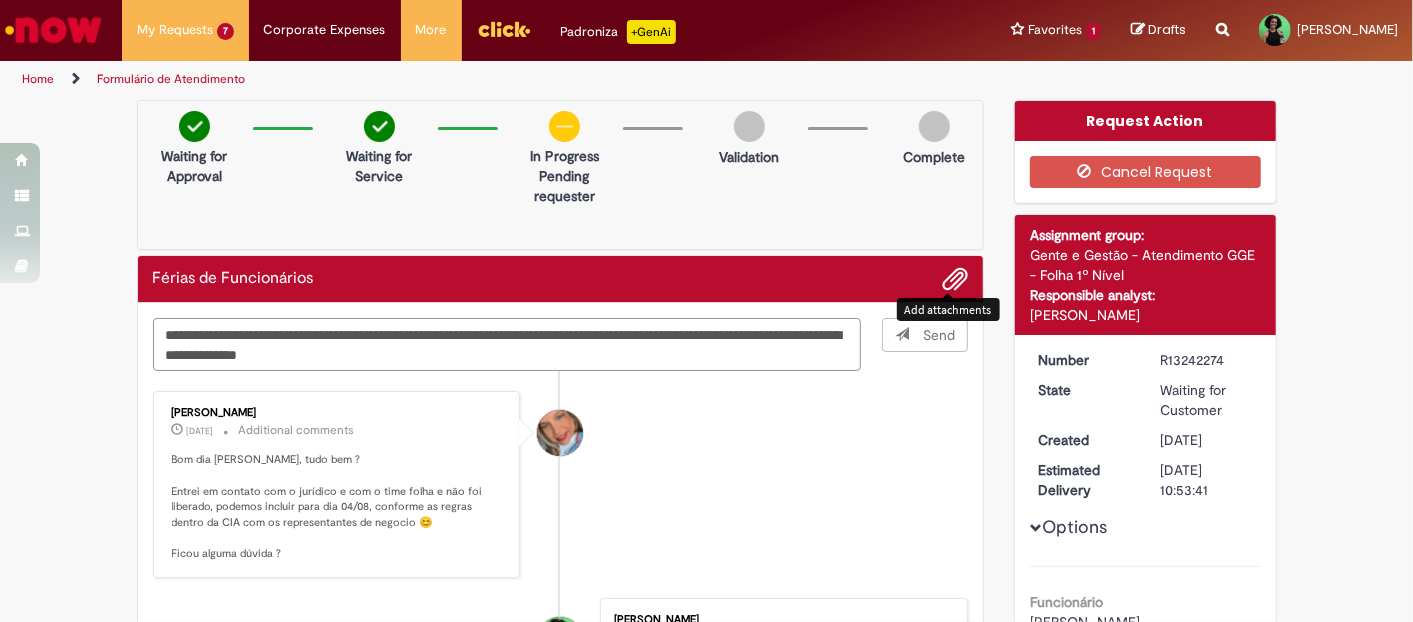 type on "**********" 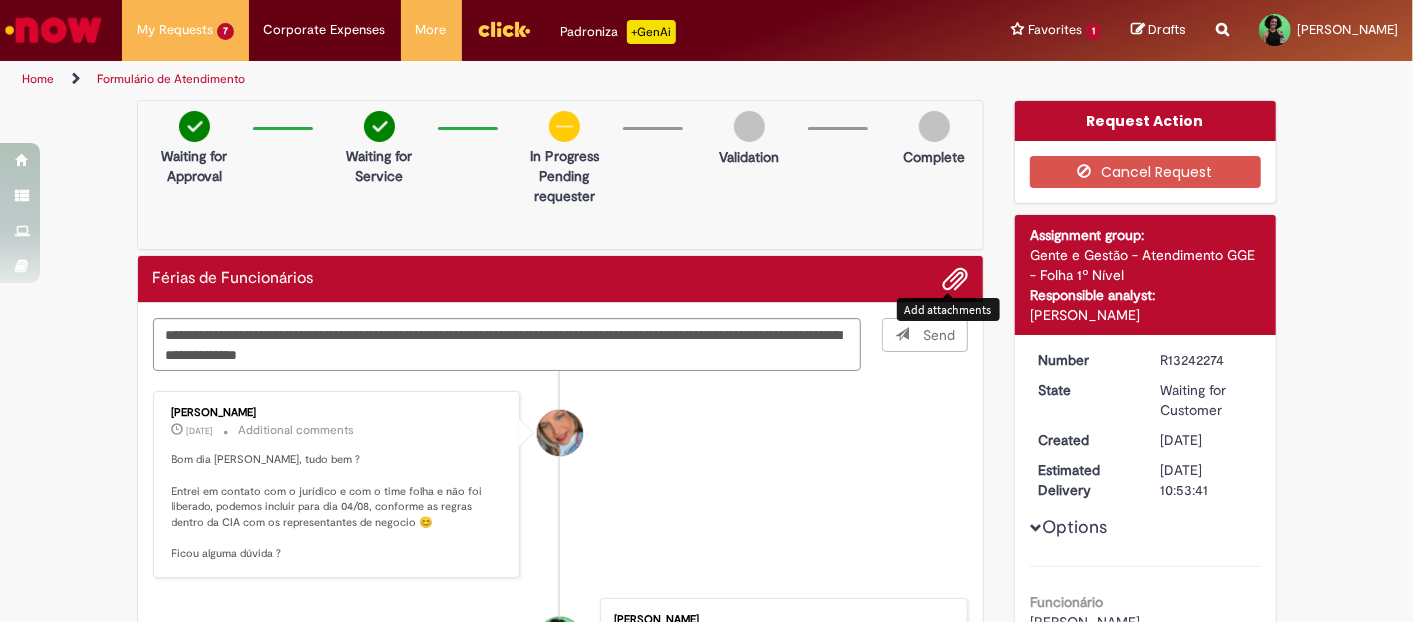 click at bounding box center (955, 280) 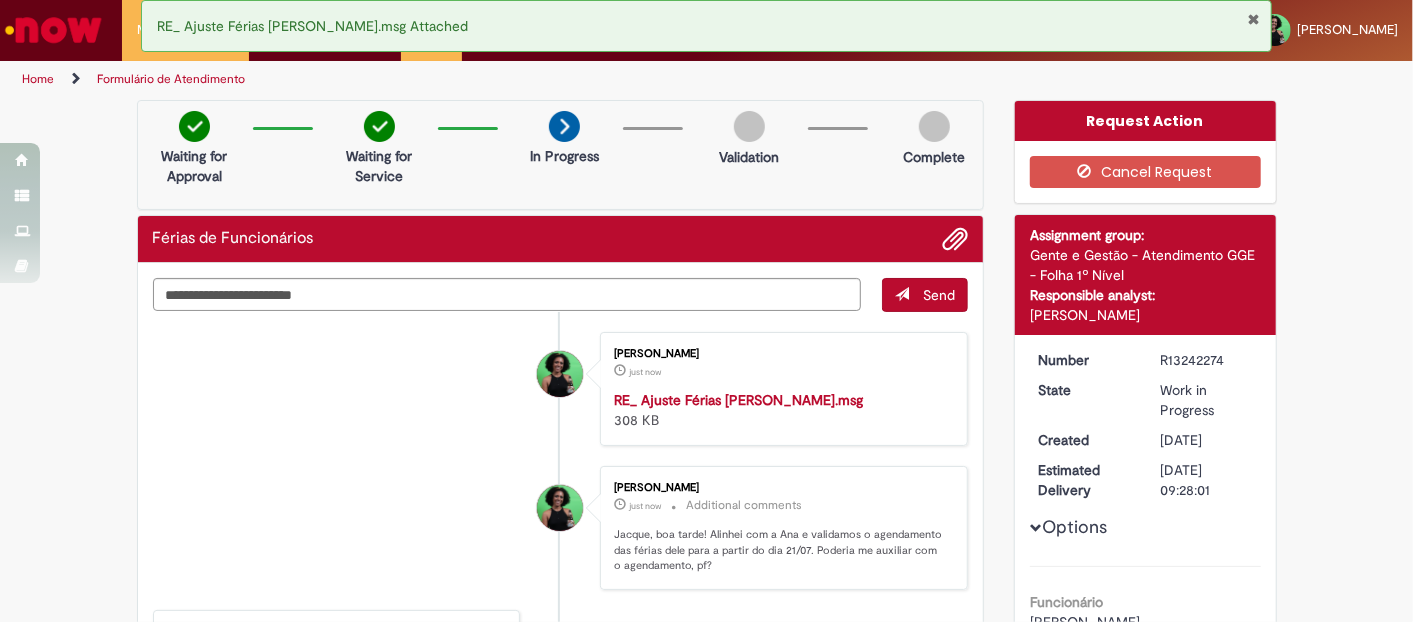 drag, startPoint x: 1151, startPoint y: 354, endPoint x: 1222, endPoint y: 363, distance: 71.568146 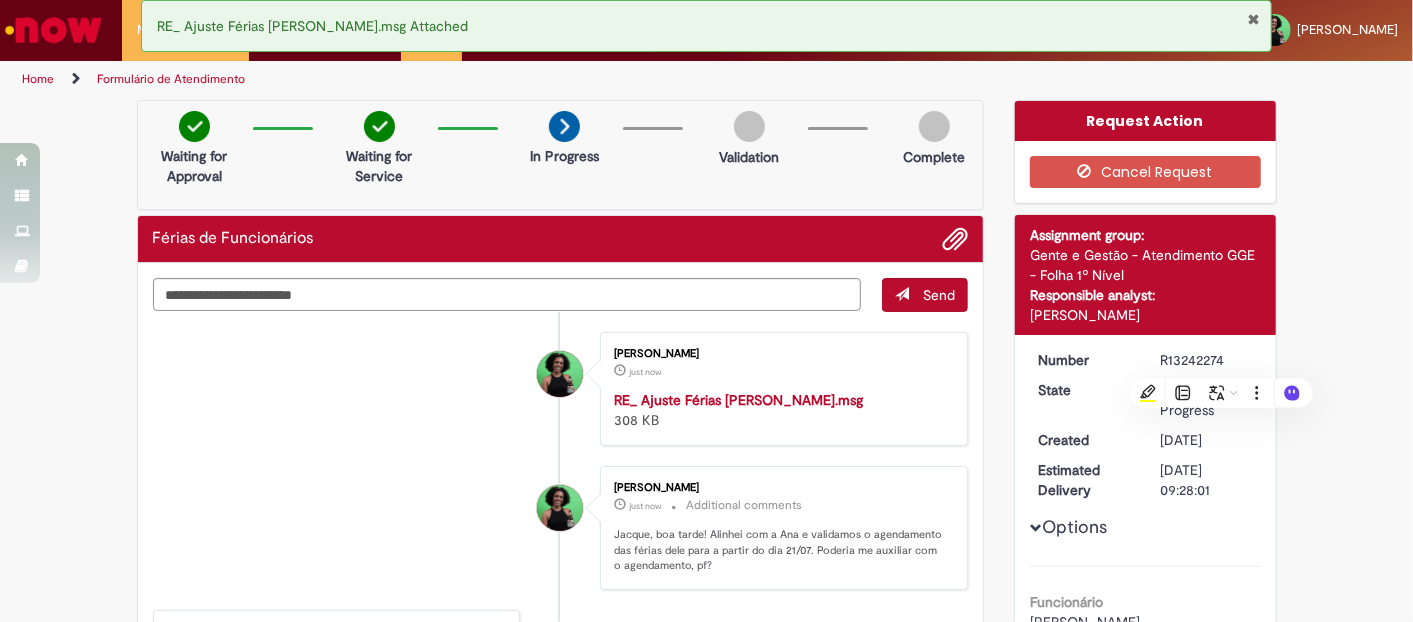 copy on "R13242274" 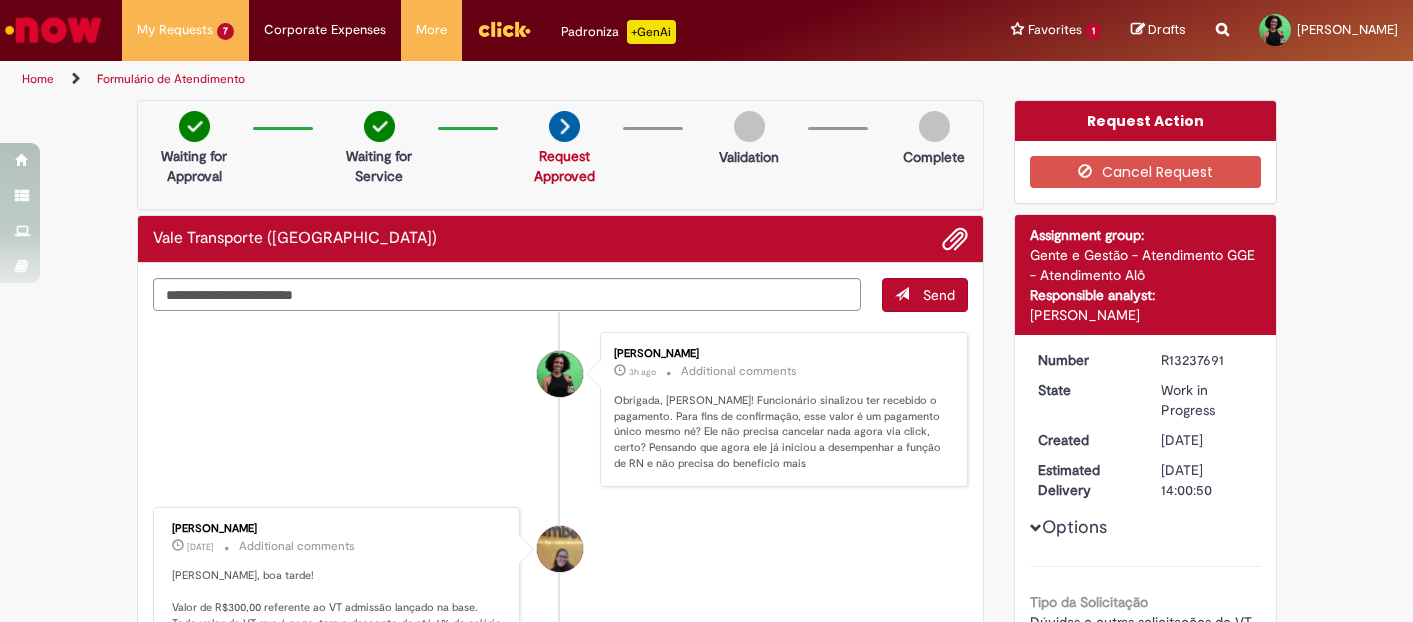 scroll, scrollTop: 0, scrollLeft: 0, axis: both 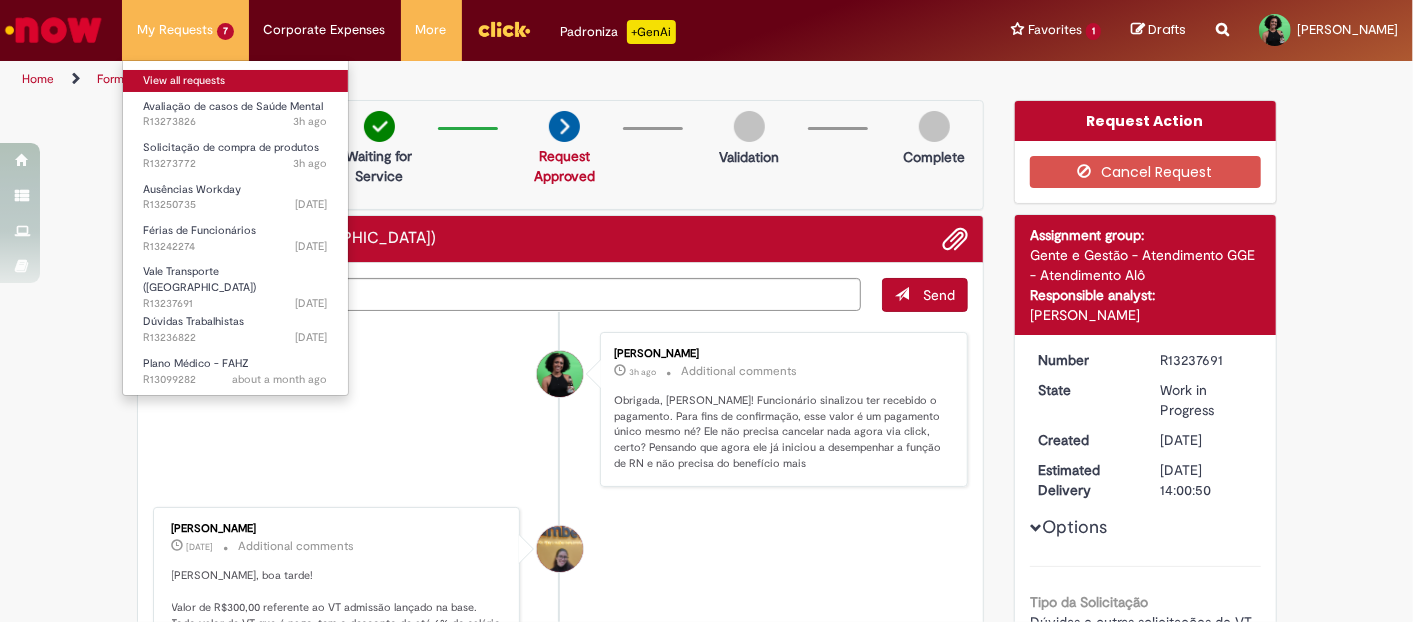 click on "View all requests" at bounding box center (235, 81) 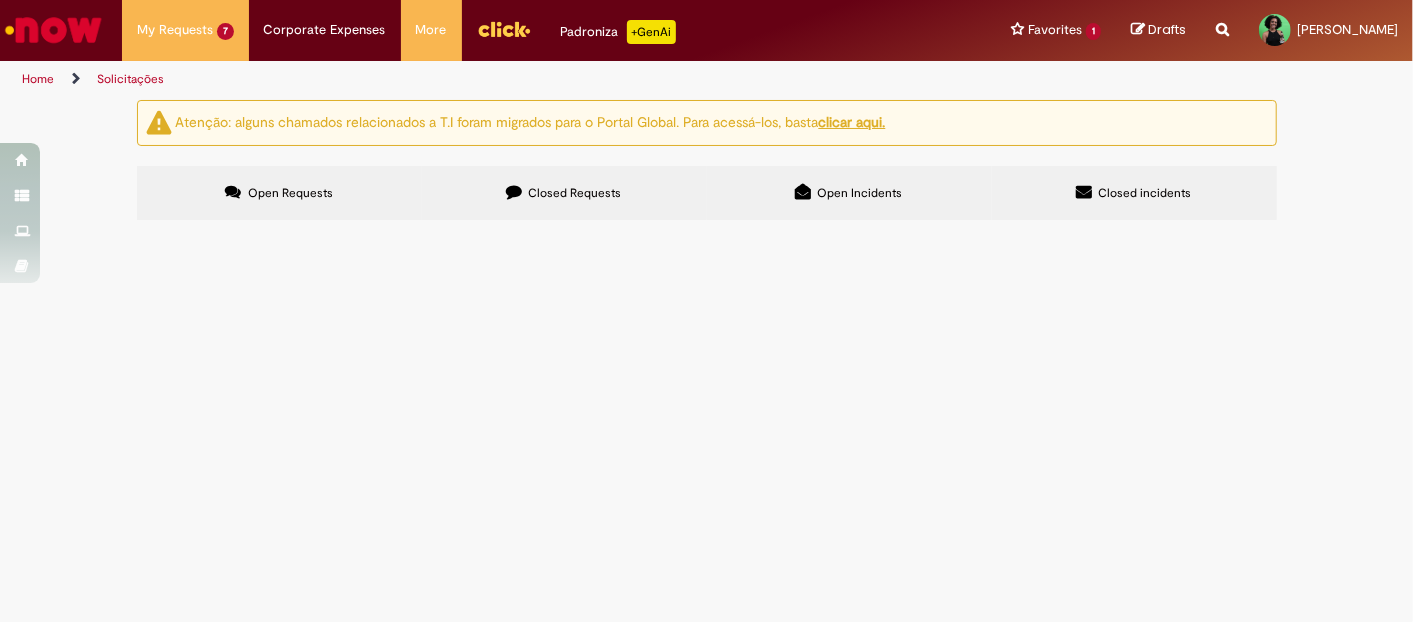 click on "Bom dia, time! Compartilhando funcionário afastada por problemas psicologicos CID F41.1" at bounding box center (0, 0) 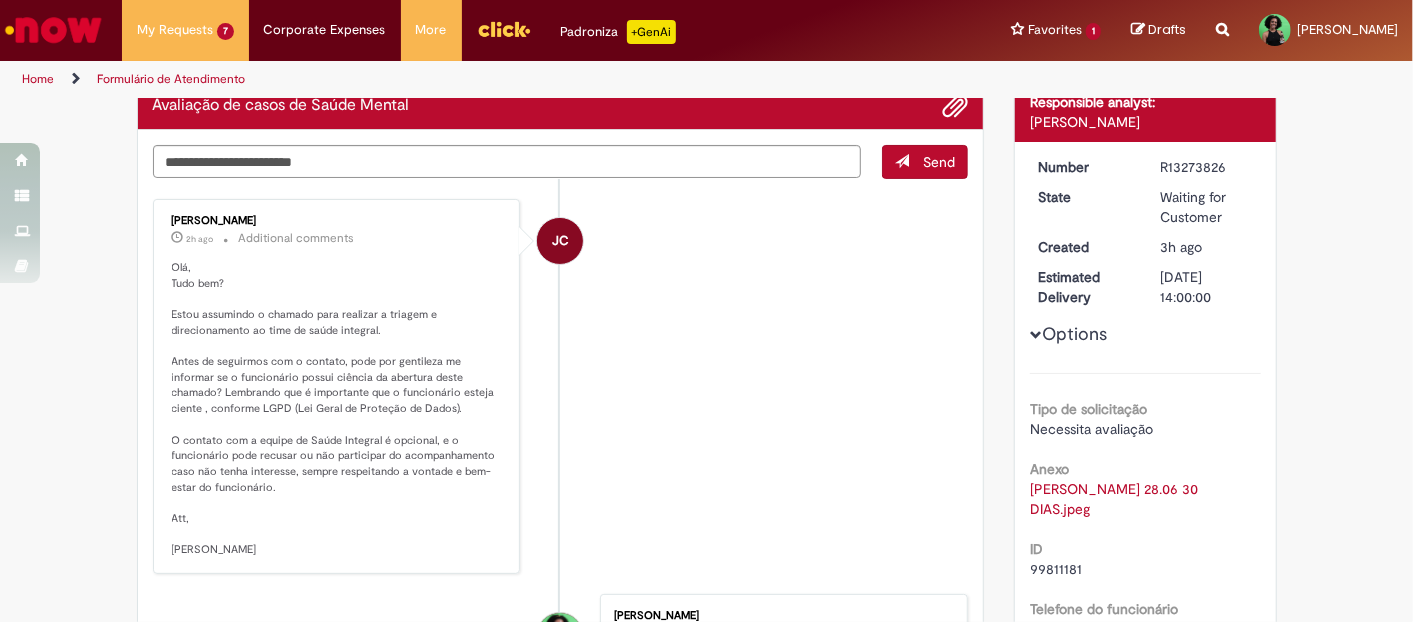 scroll, scrollTop: 222, scrollLeft: 0, axis: vertical 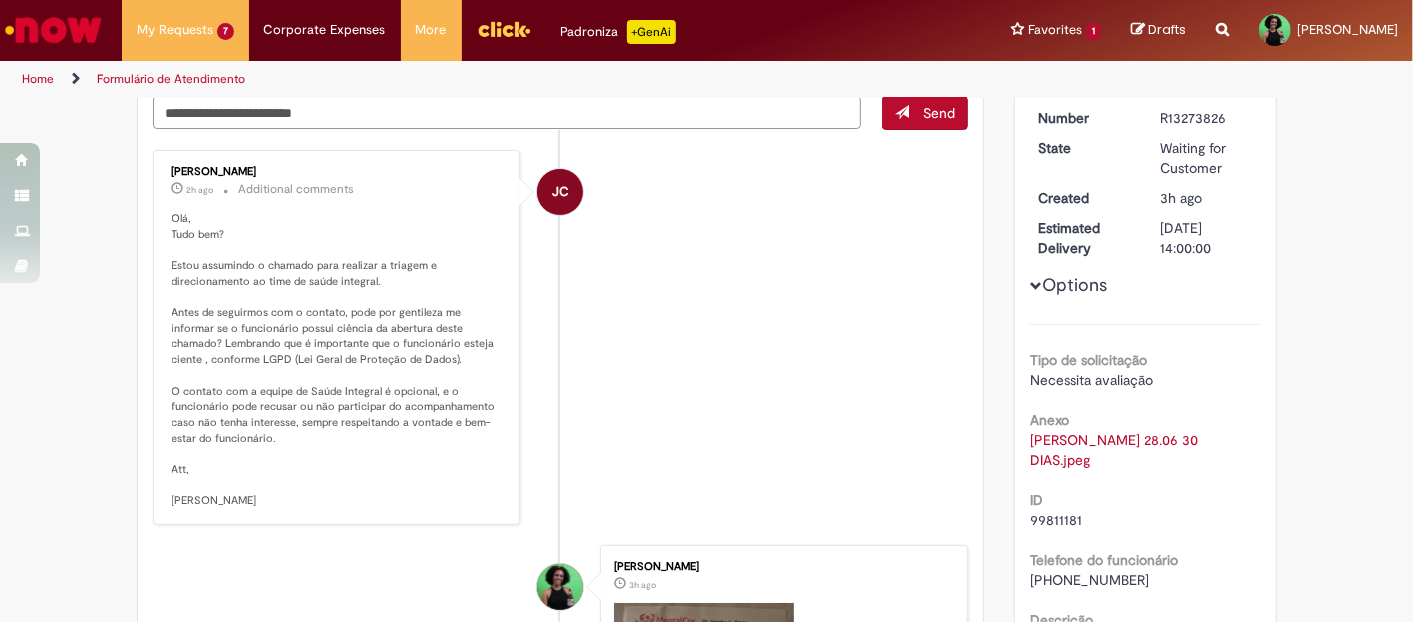 click at bounding box center (507, 112) 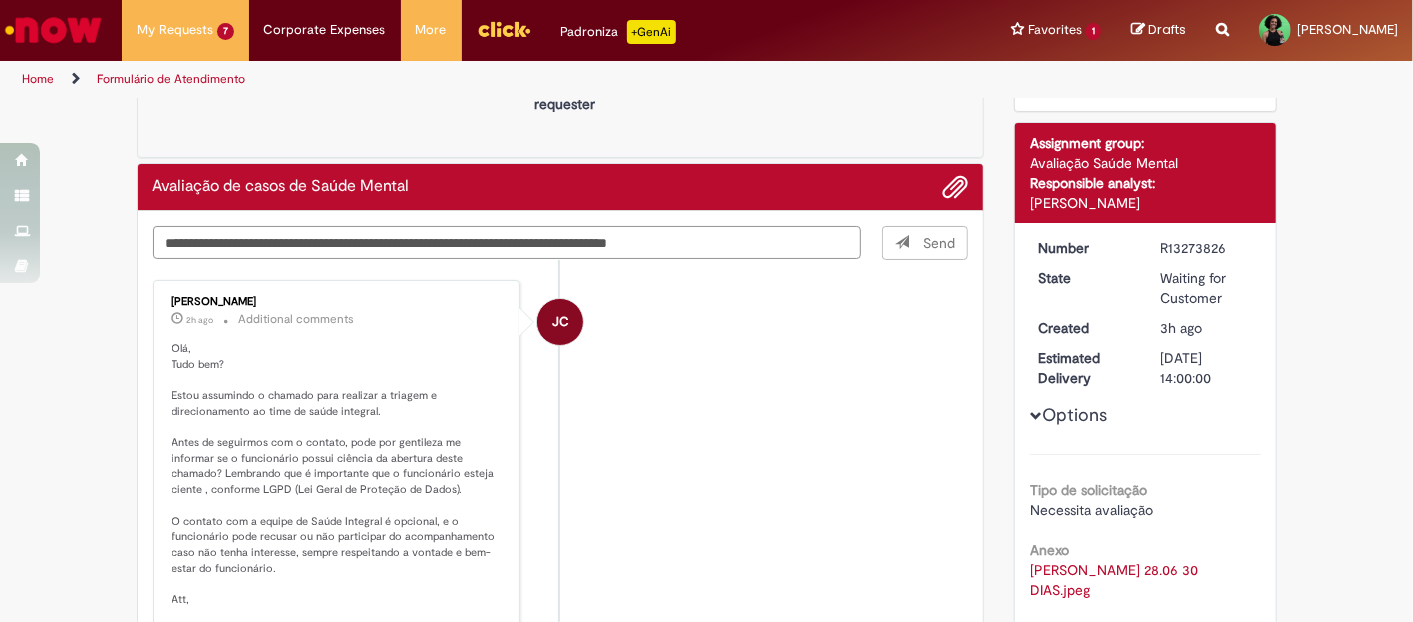 scroll, scrollTop: 0, scrollLeft: 0, axis: both 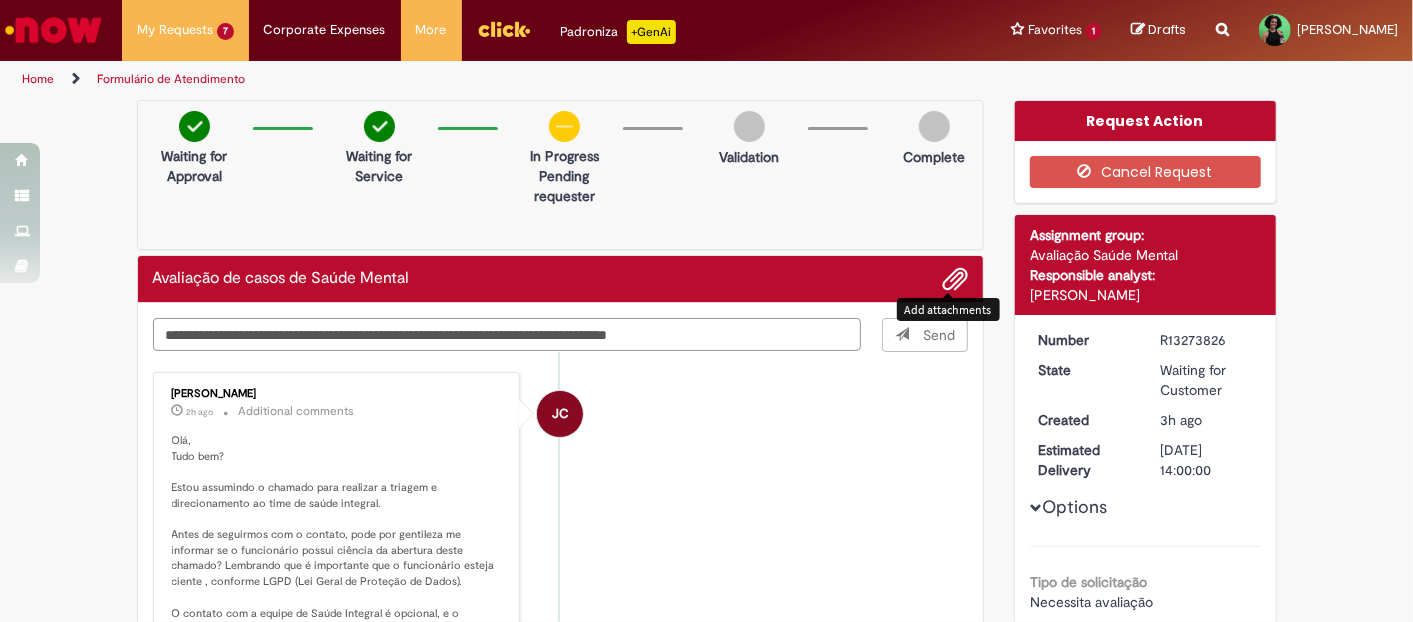 type on "**********" 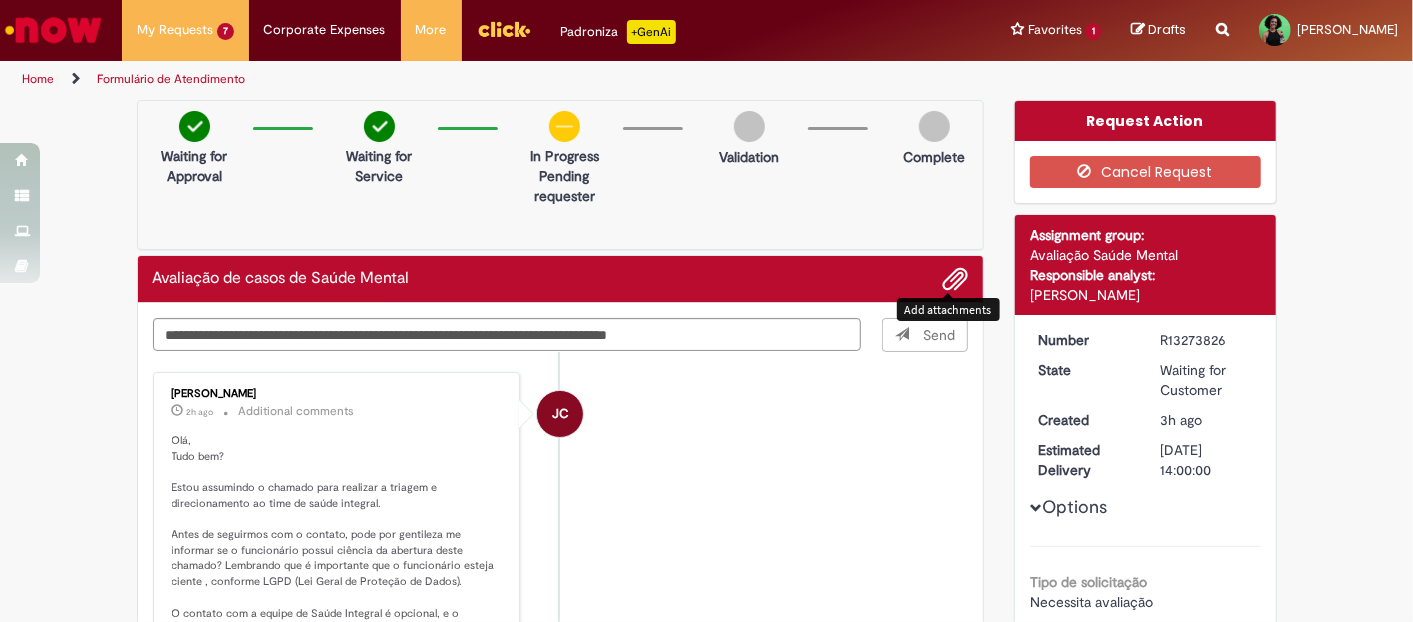 click at bounding box center (955, 280) 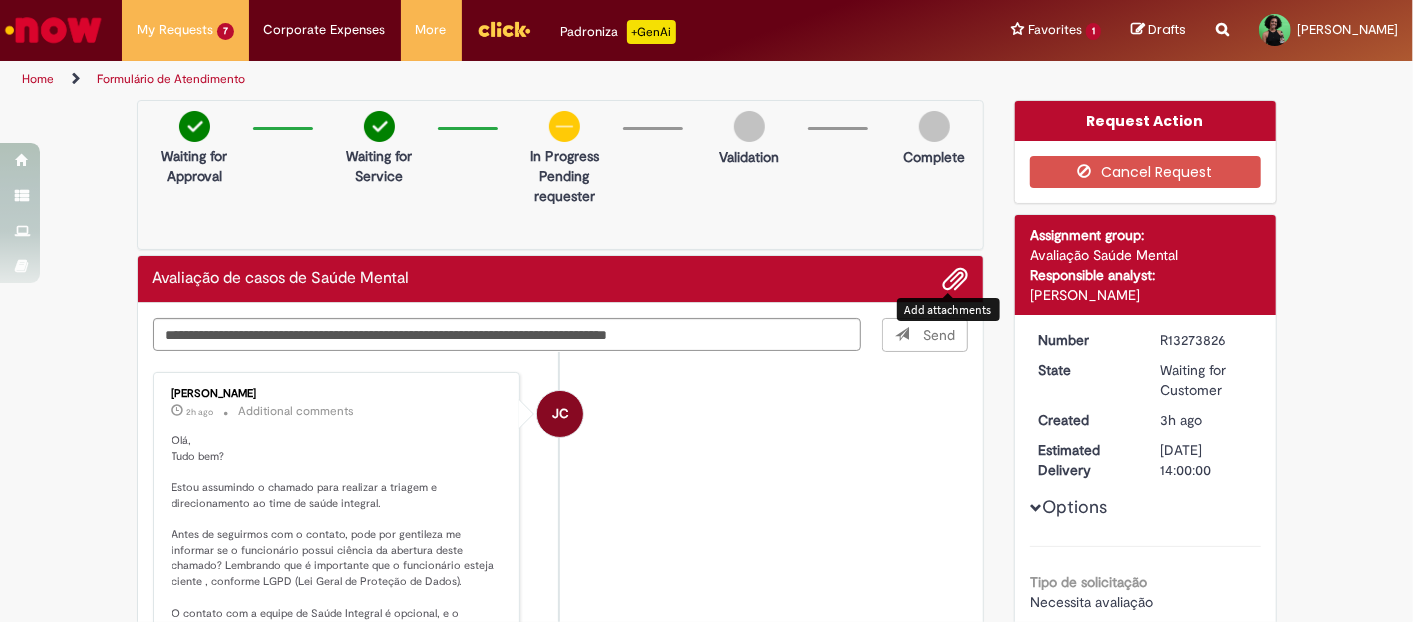 type 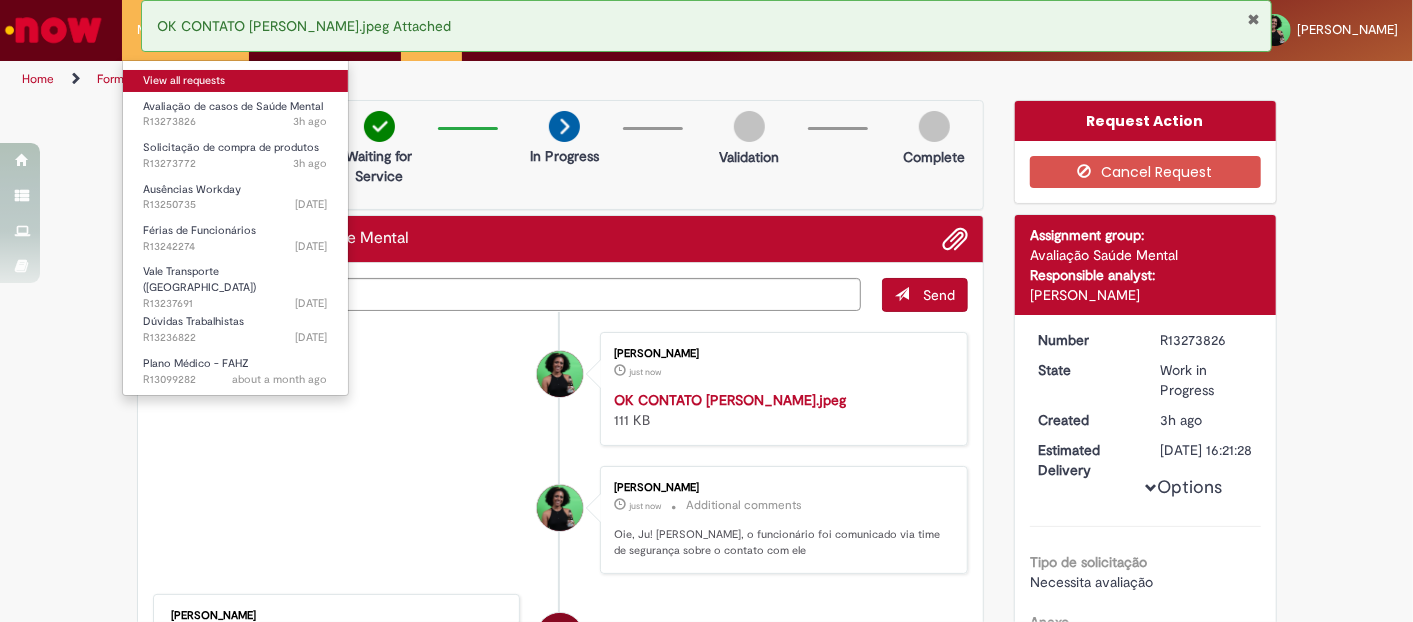 click on "View all requests" at bounding box center [235, 81] 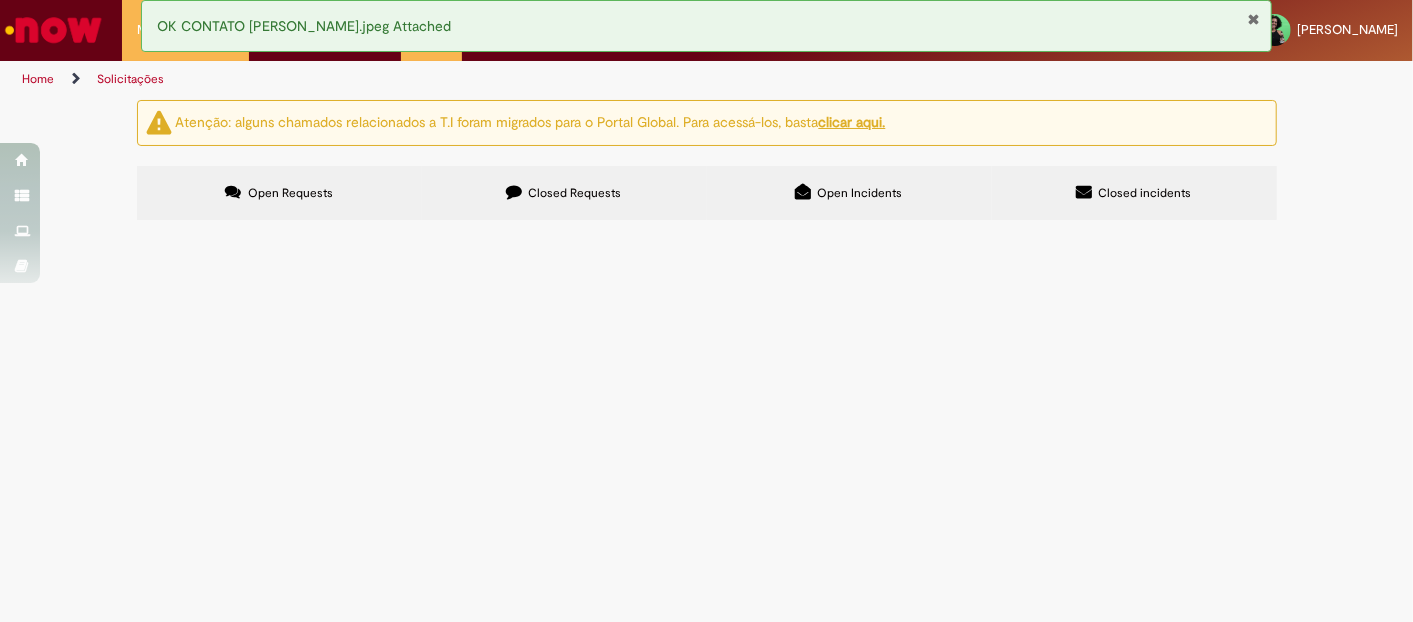 click at bounding box center (1254, 19) 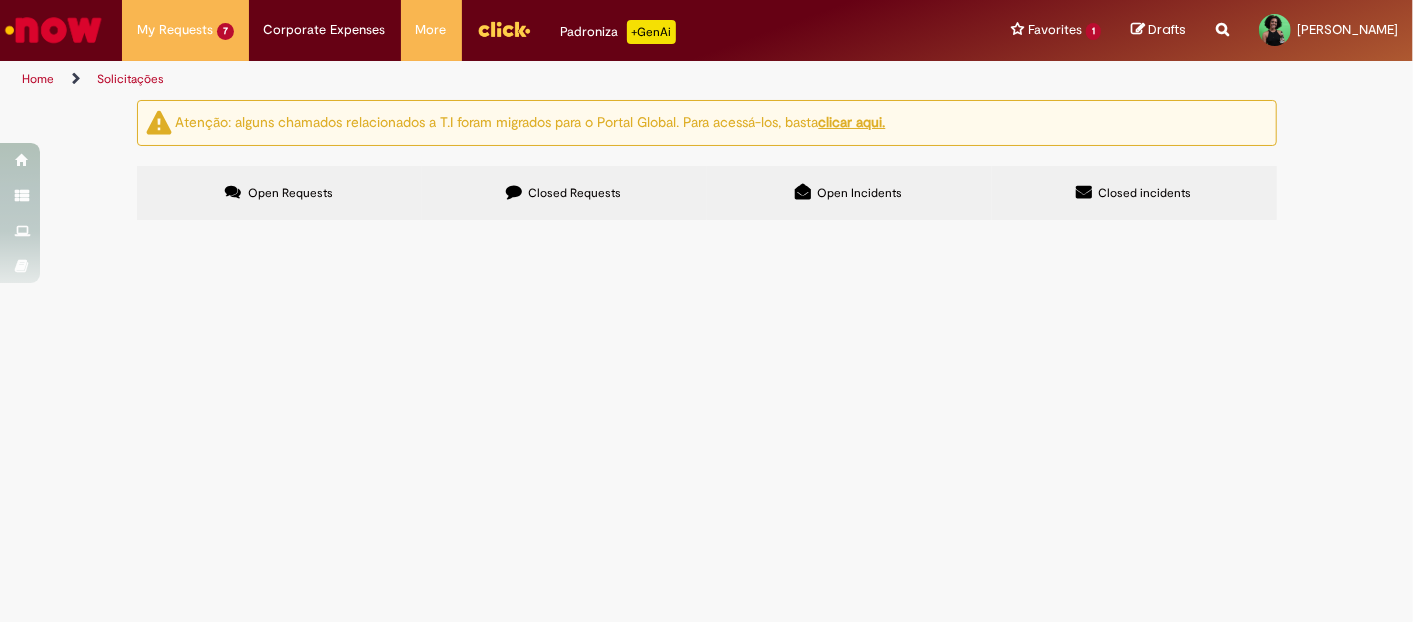 scroll, scrollTop: 417, scrollLeft: 0, axis: vertical 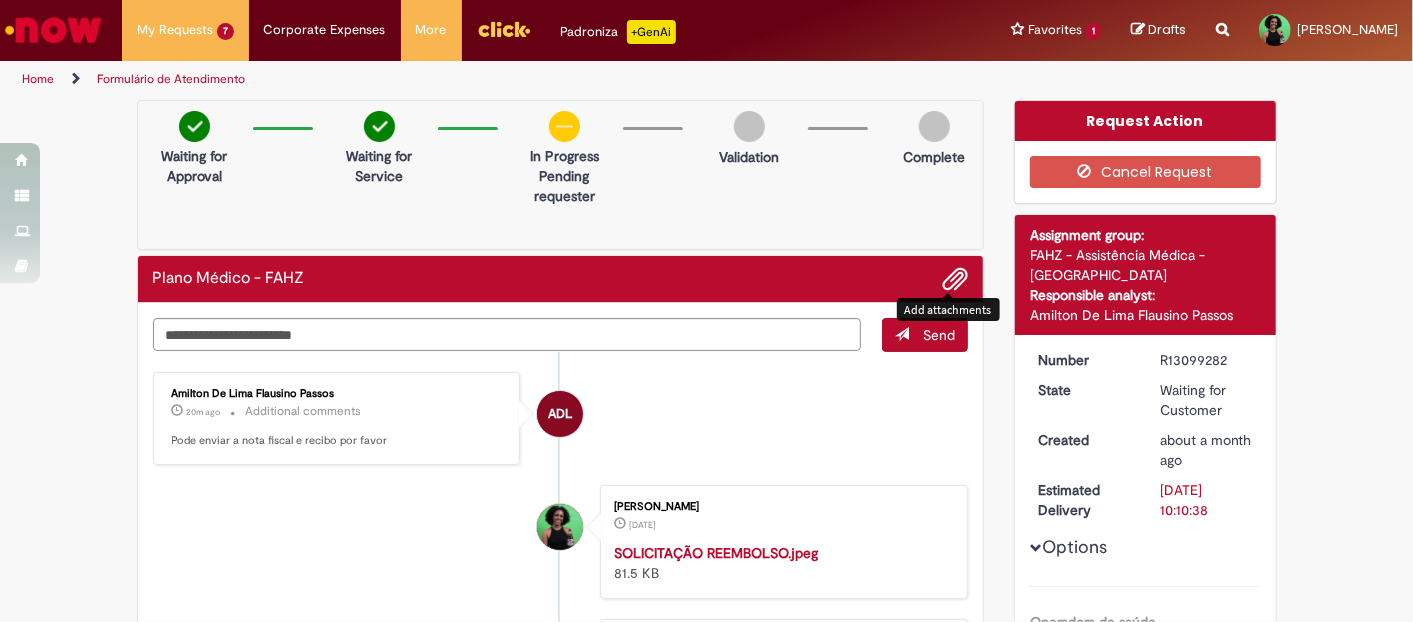 click at bounding box center (955, 280) 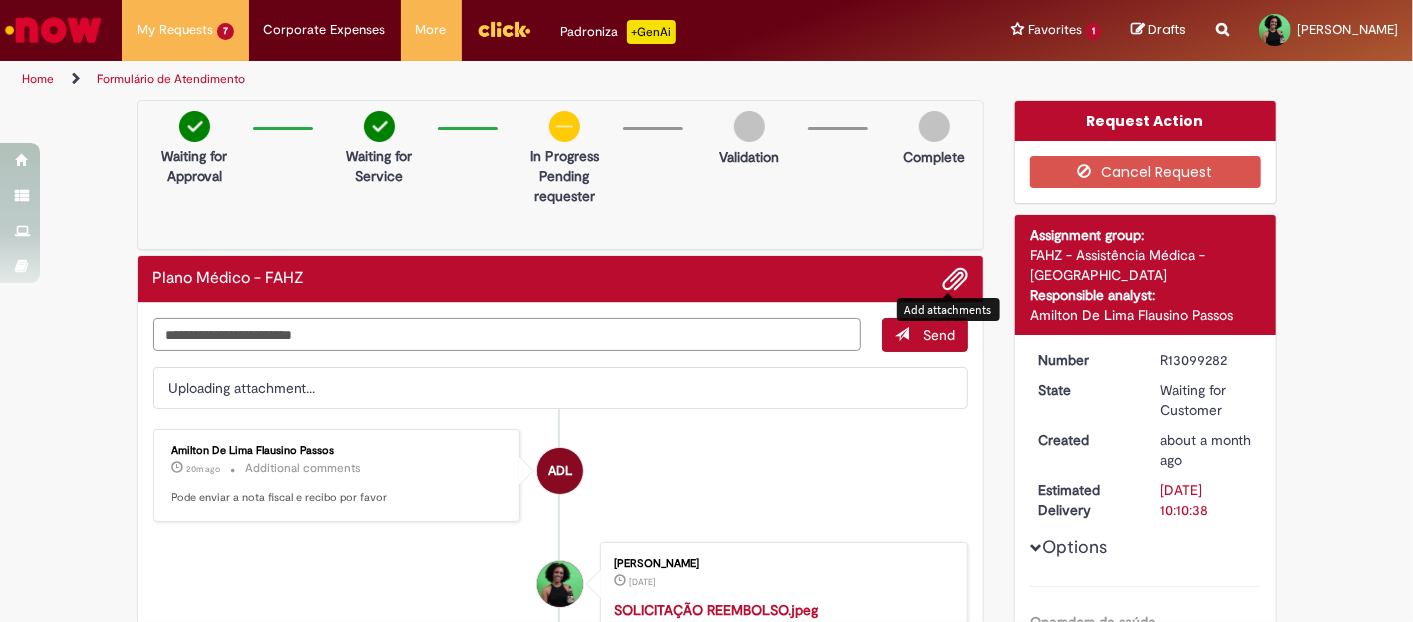 click at bounding box center [507, 334] 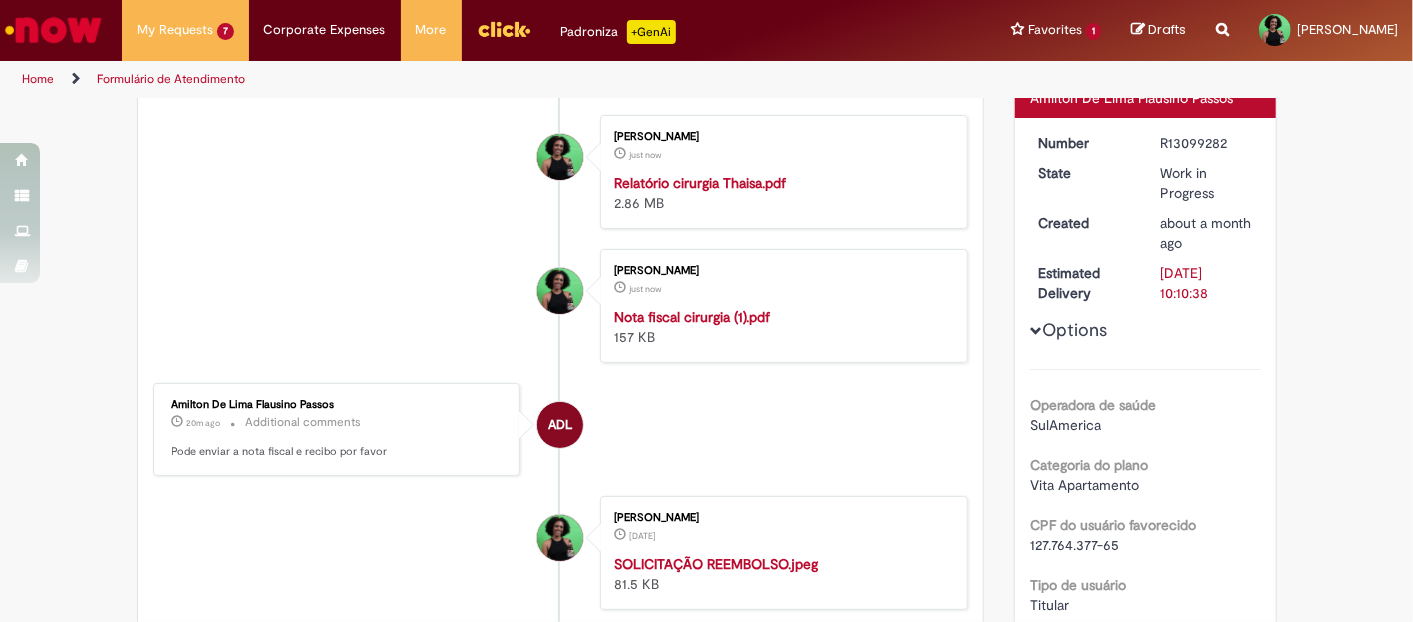scroll, scrollTop: 111, scrollLeft: 0, axis: vertical 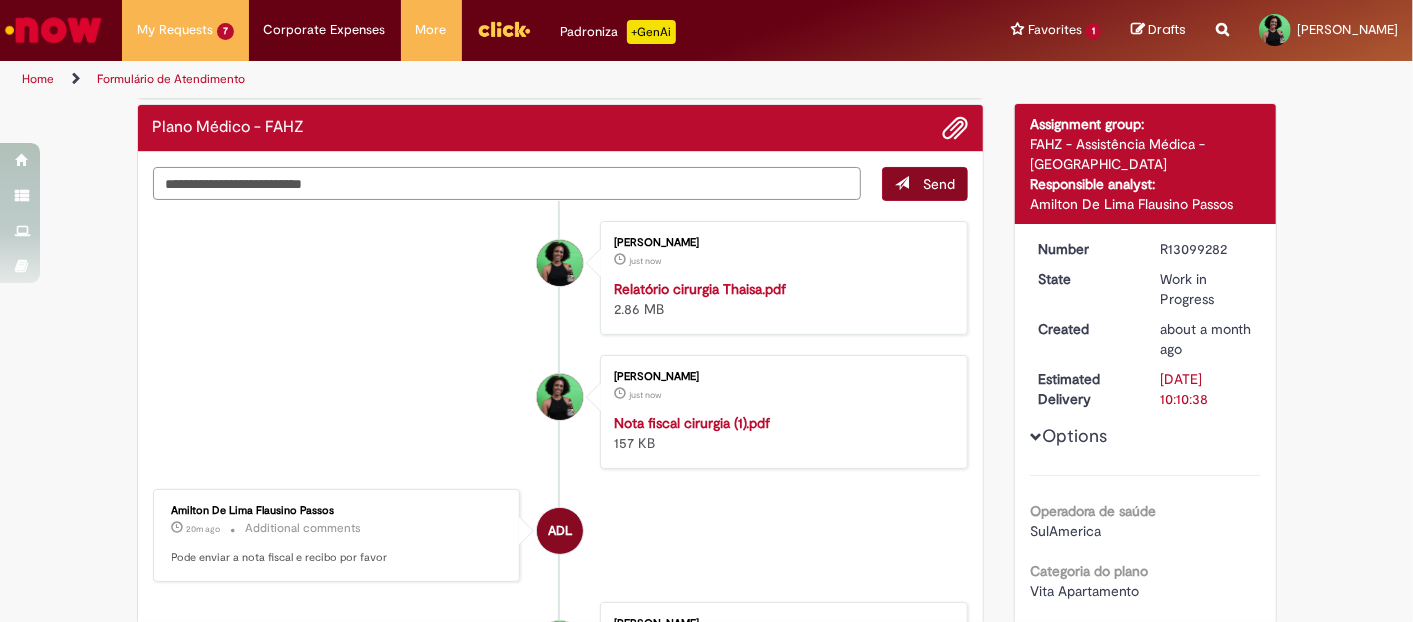 type on "**********" 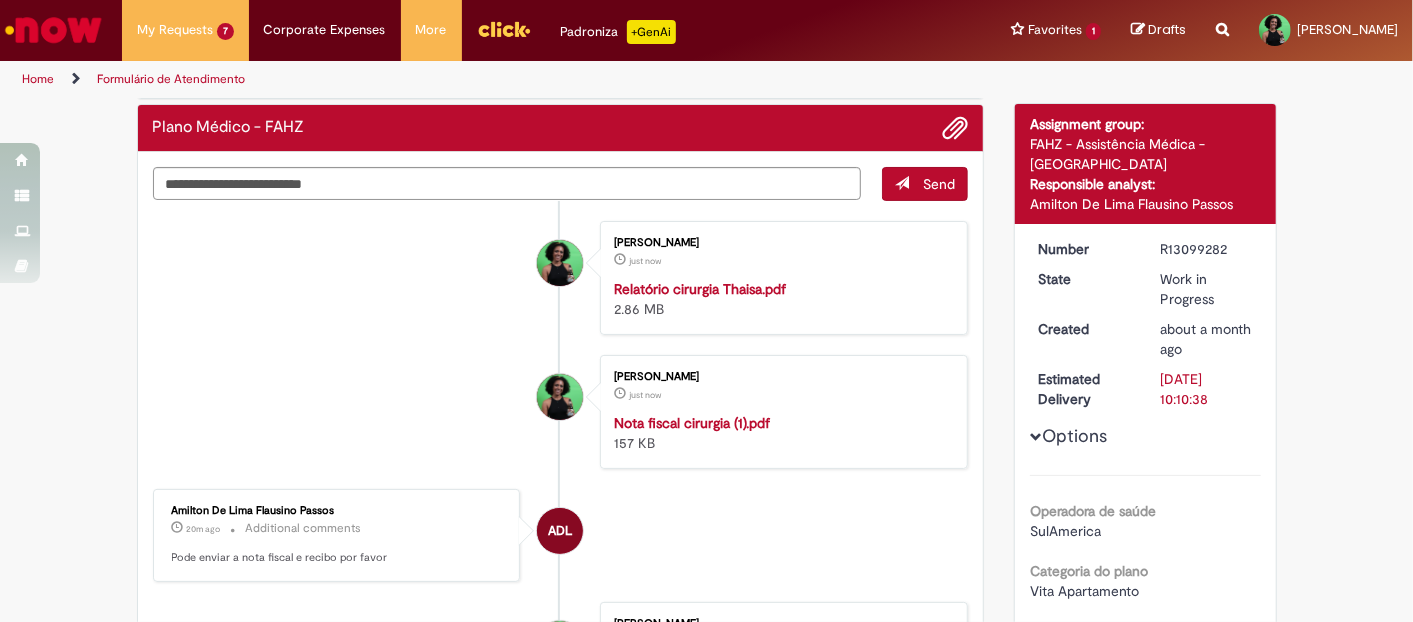 click at bounding box center [902, 183] 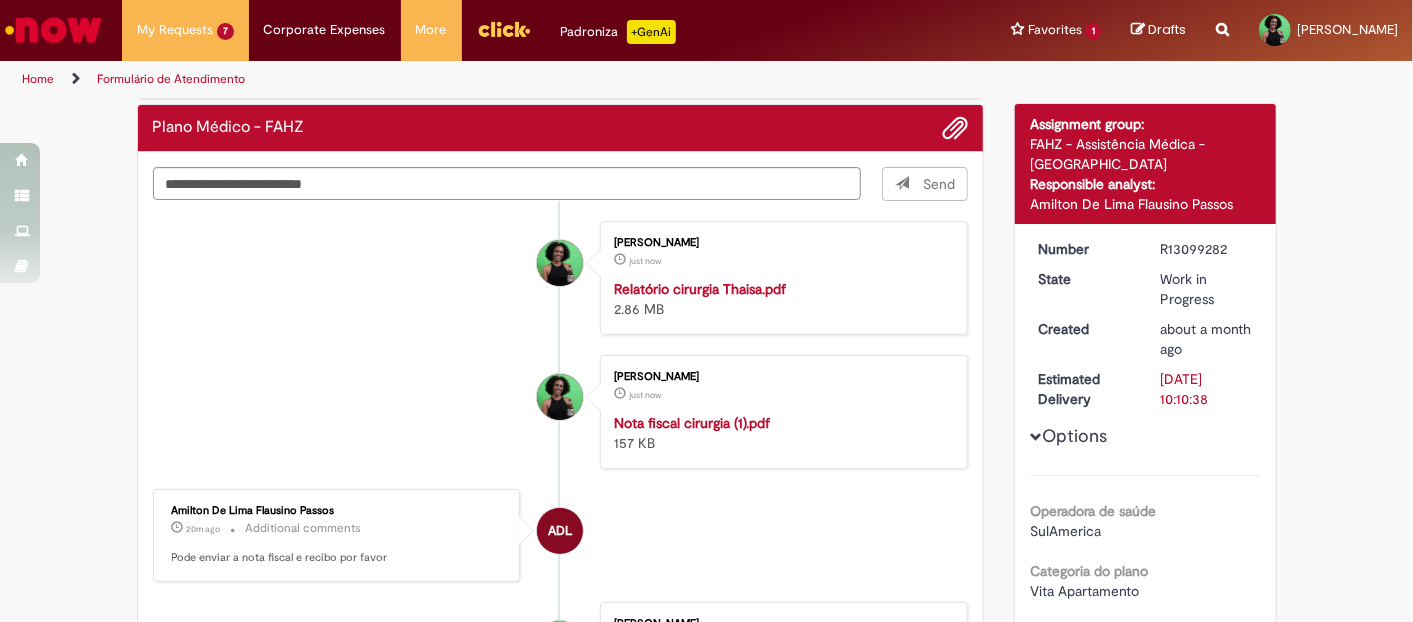 type 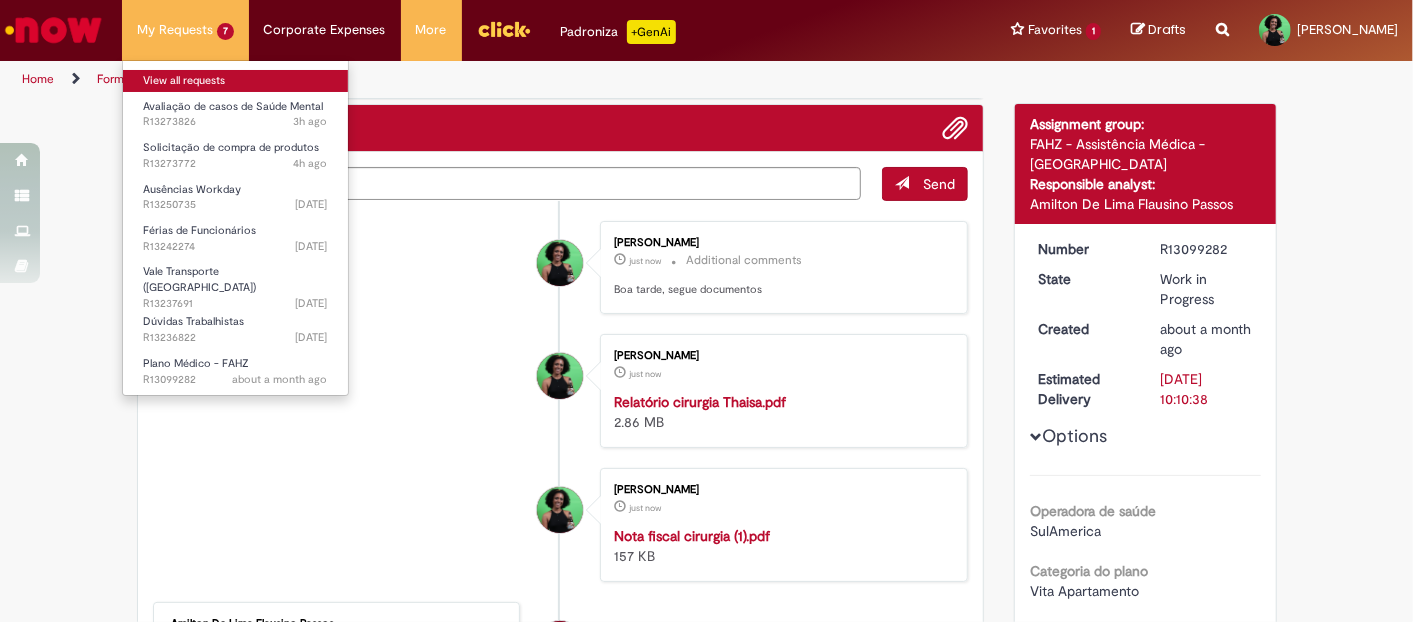 click on "View all requests" at bounding box center (235, 81) 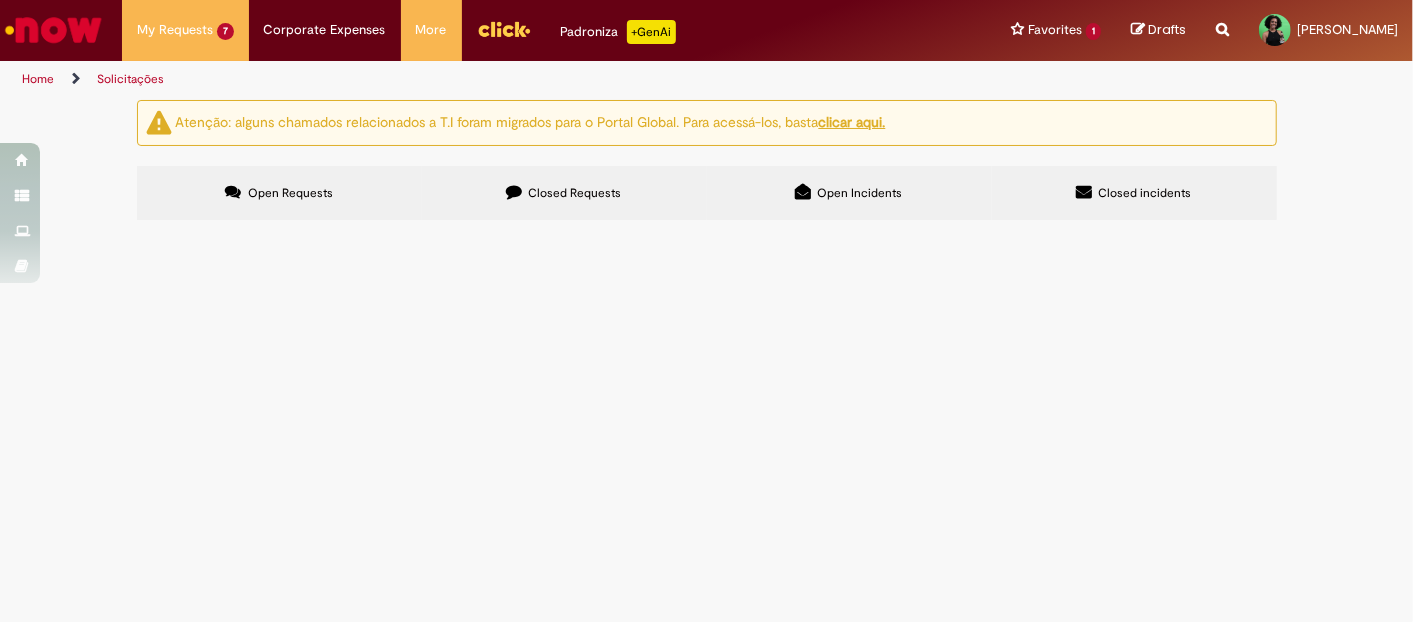 scroll, scrollTop: 0, scrollLeft: 0, axis: both 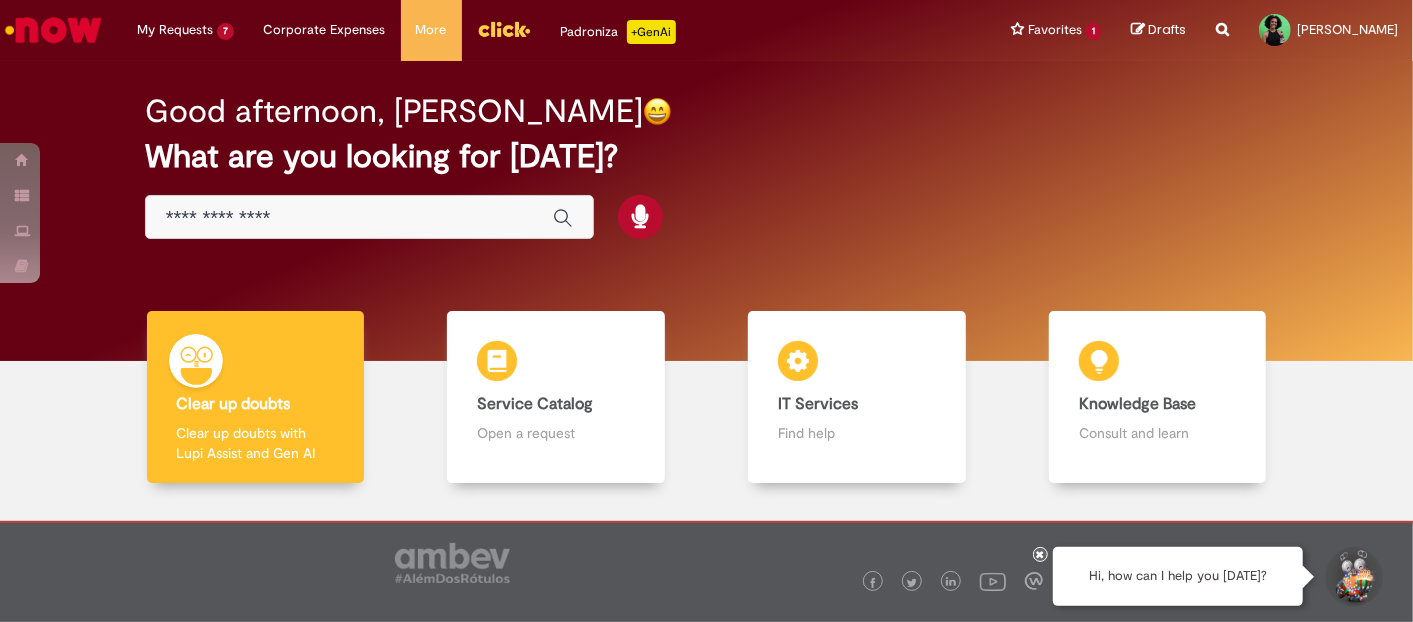 click at bounding box center (349, 218) 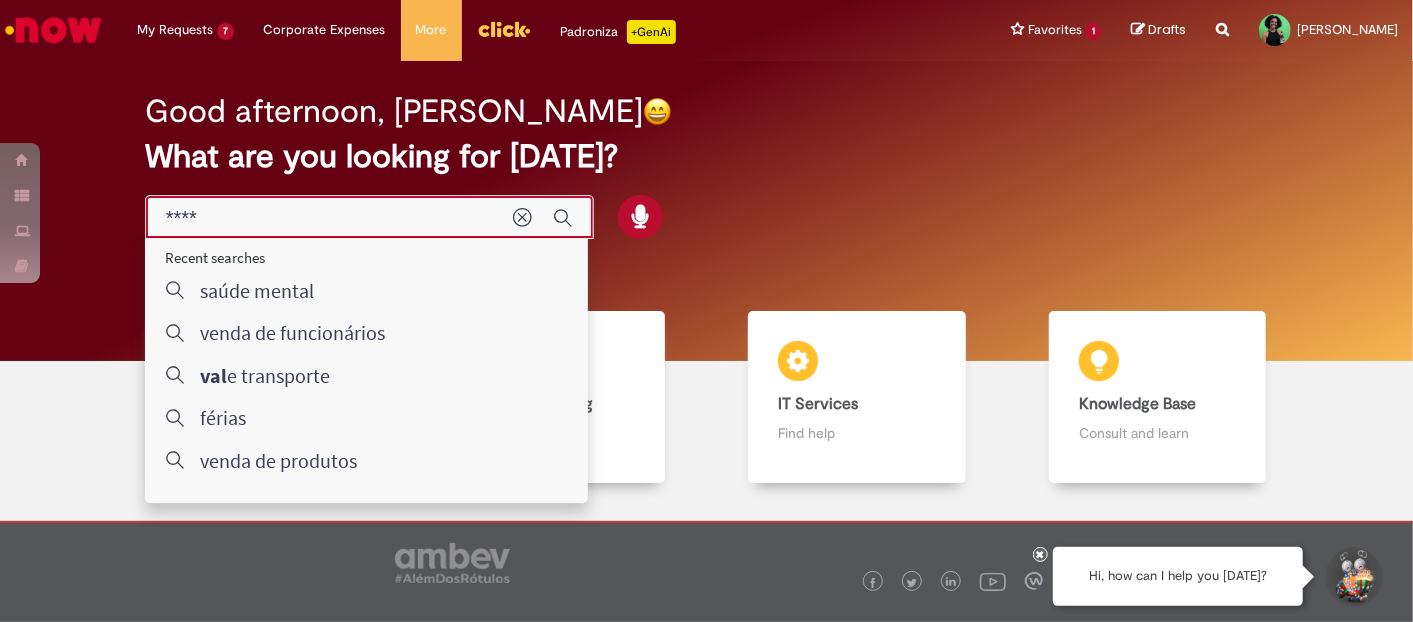 type on "****" 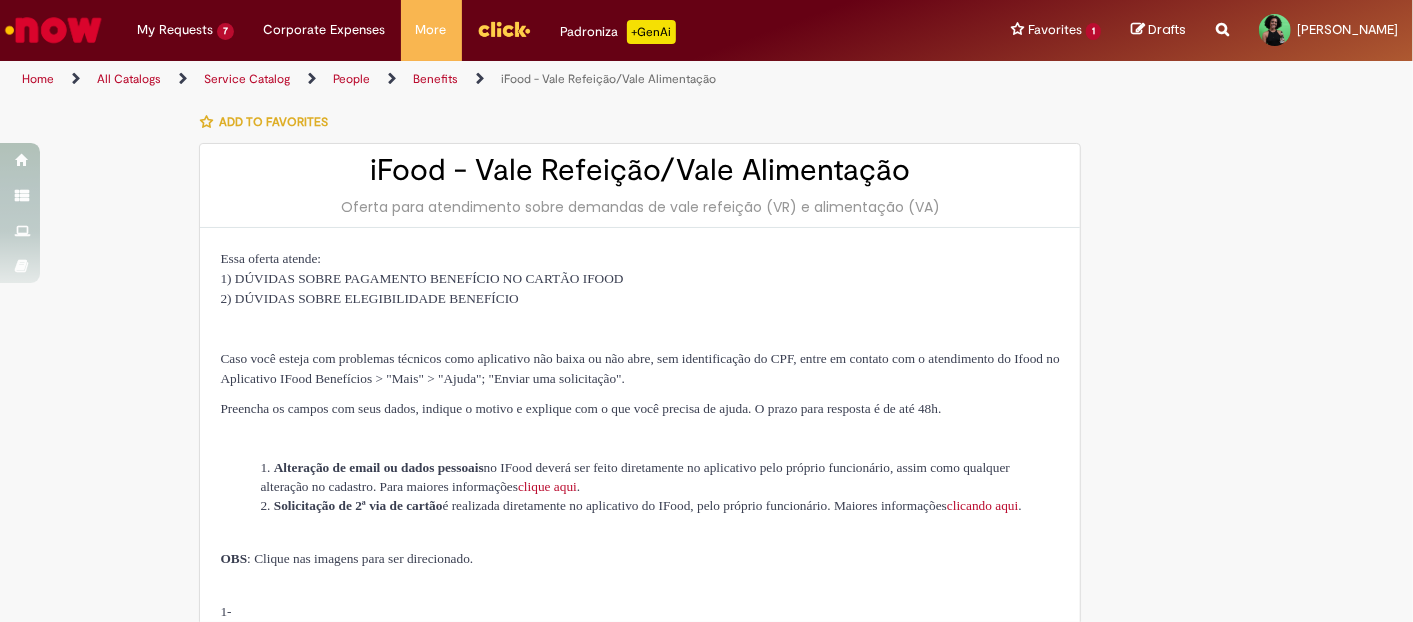 type on "********" 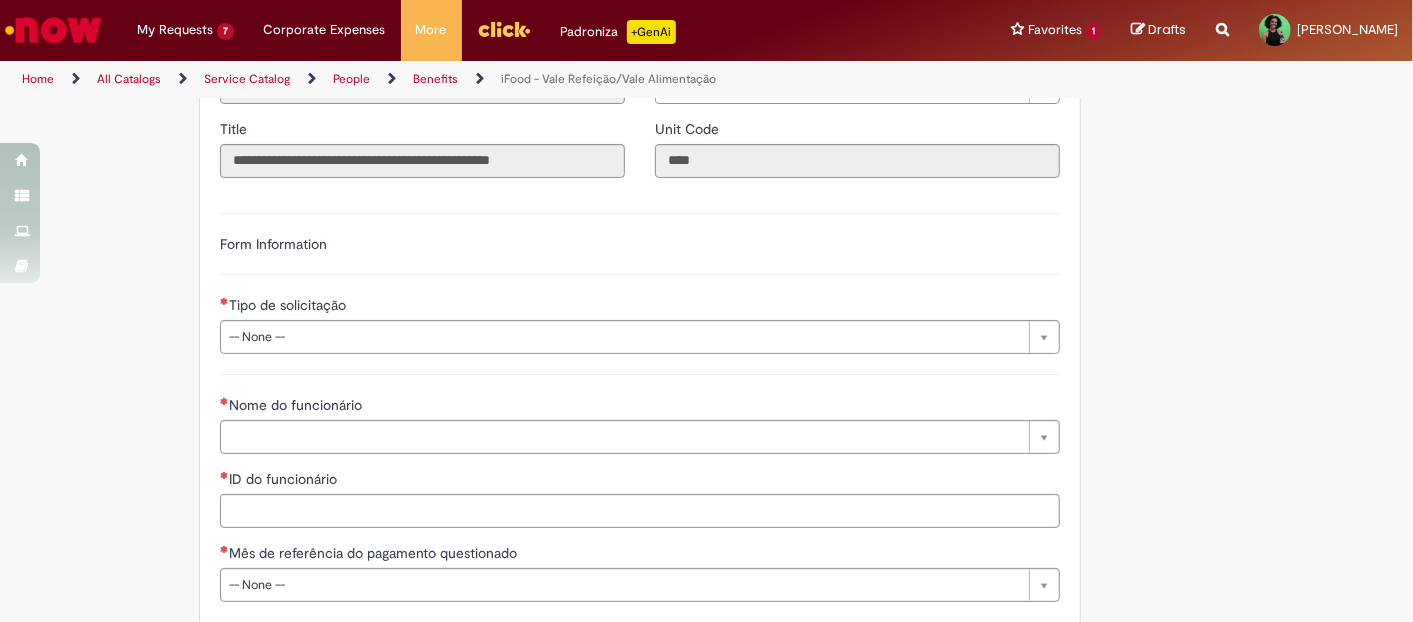 scroll, scrollTop: 1666, scrollLeft: 0, axis: vertical 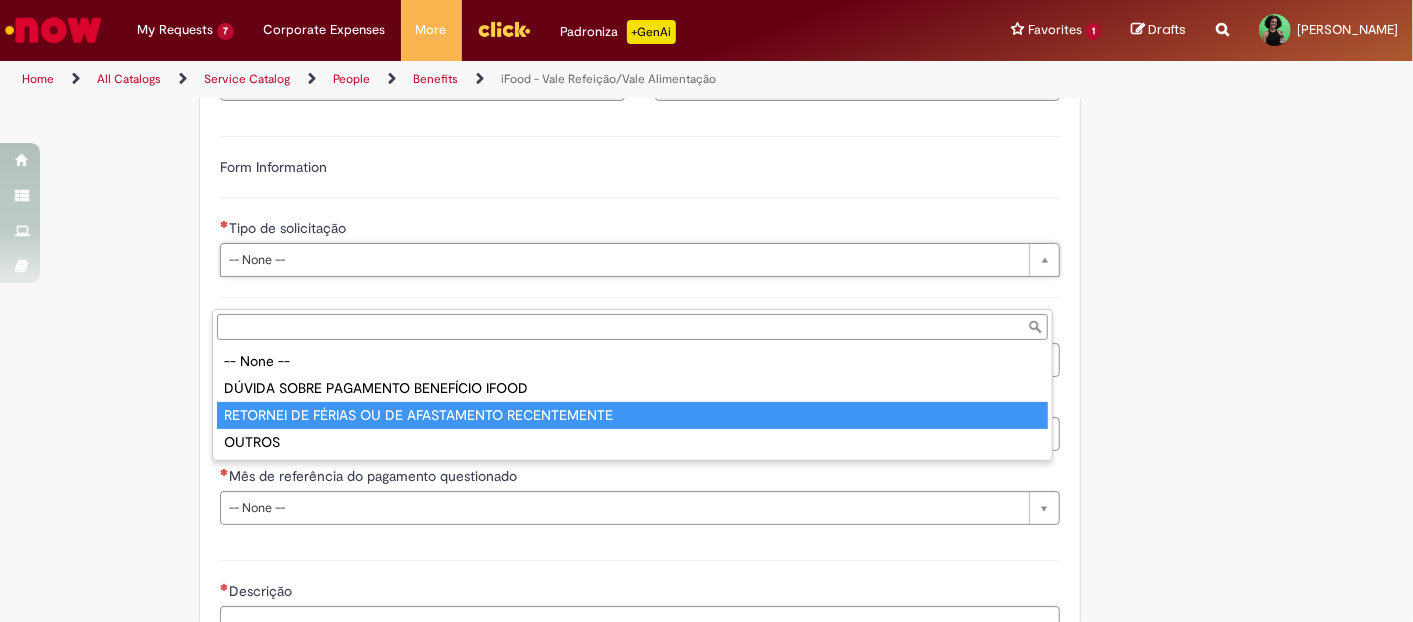 type on "**********" 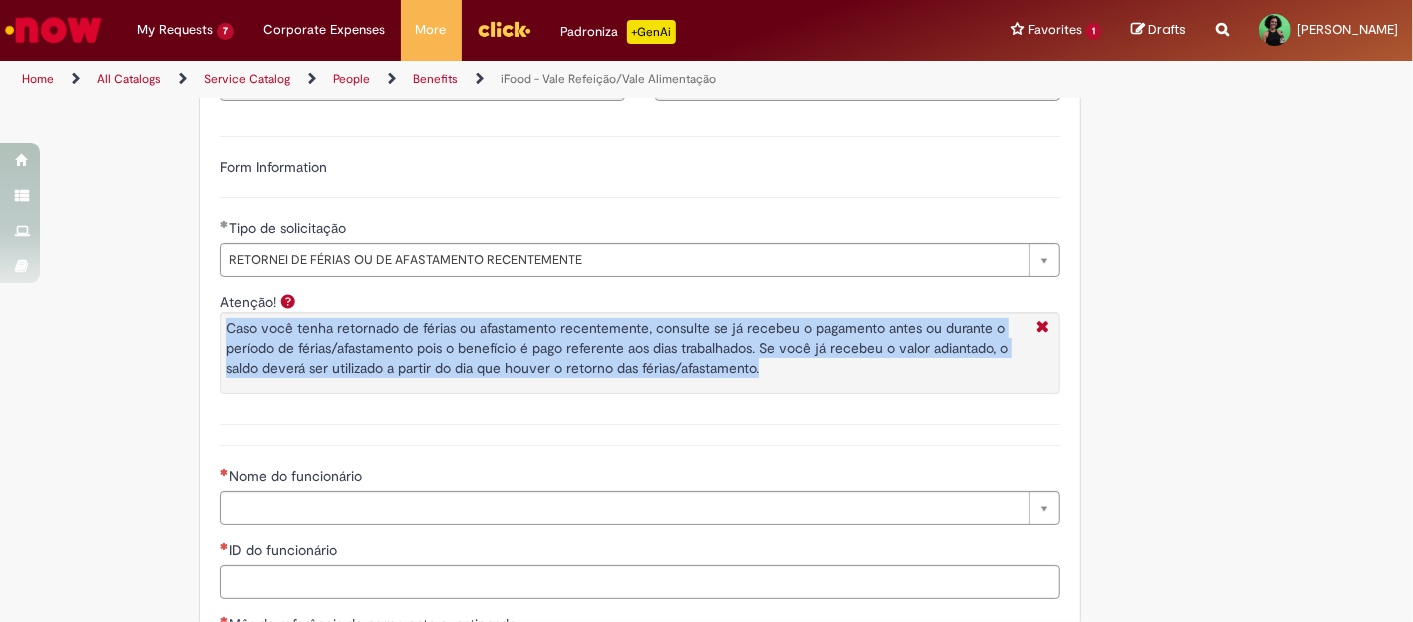 drag, startPoint x: 783, startPoint y: 402, endPoint x: 218, endPoint y: 366, distance: 566.14575 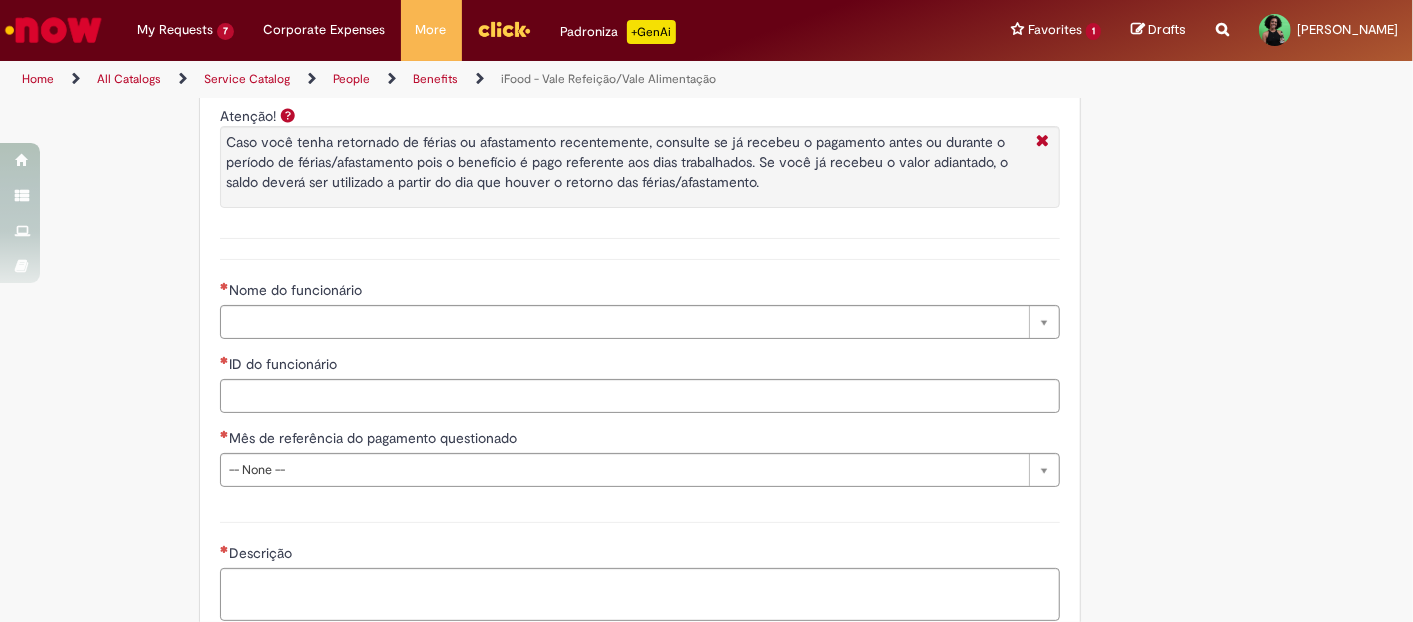 scroll, scrollTop: 1888, scrollLeft: 0, axis: vertical 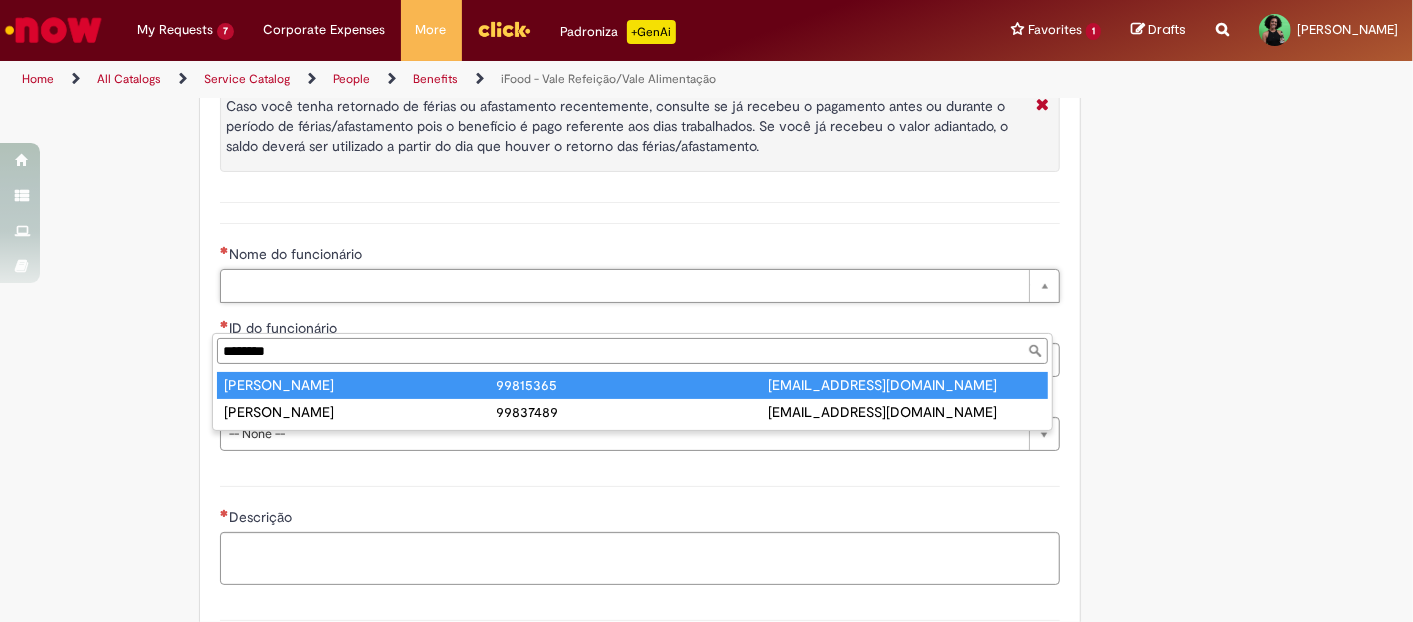 type on "********" 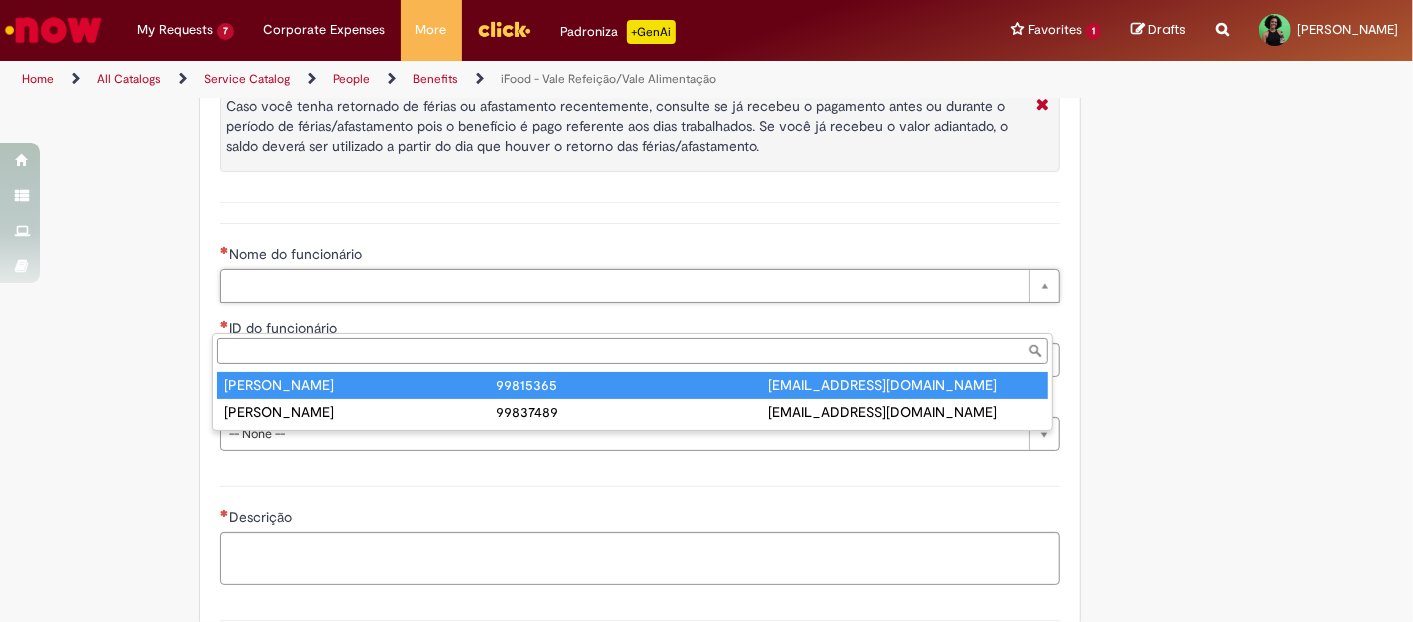 type on "********" 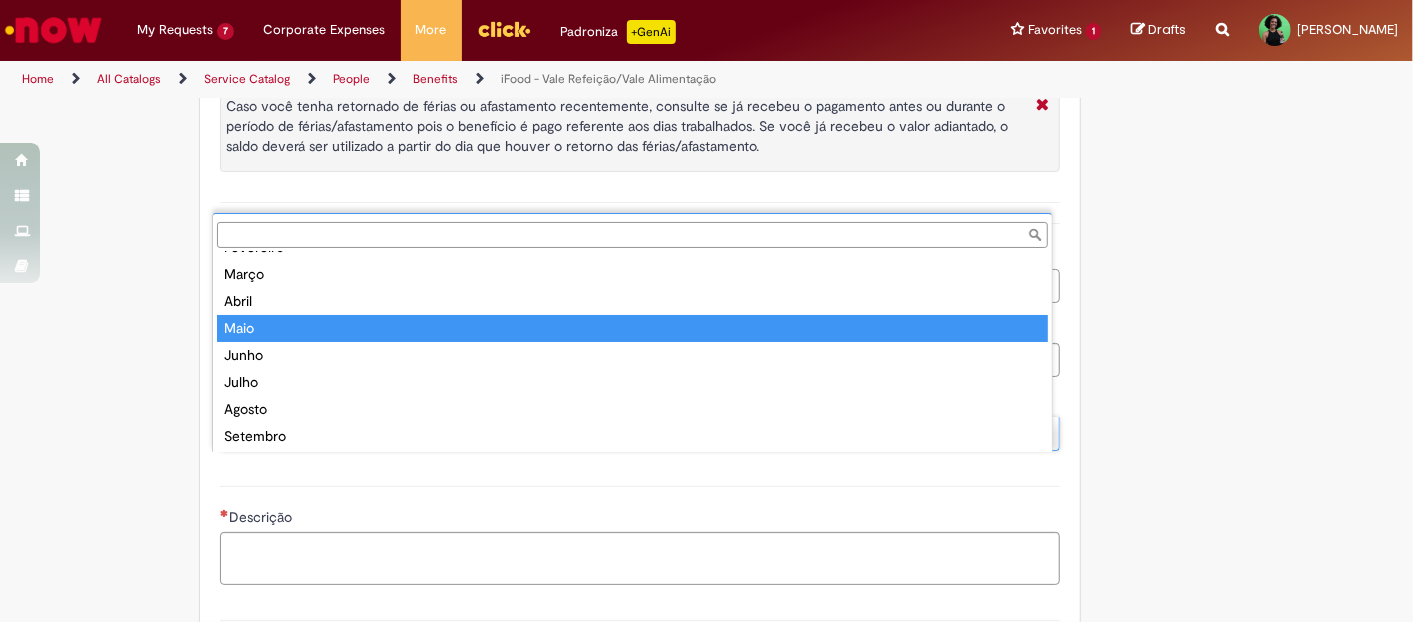 scroll, scrollTop: 111, scrollLeft: 0, axis: vertical 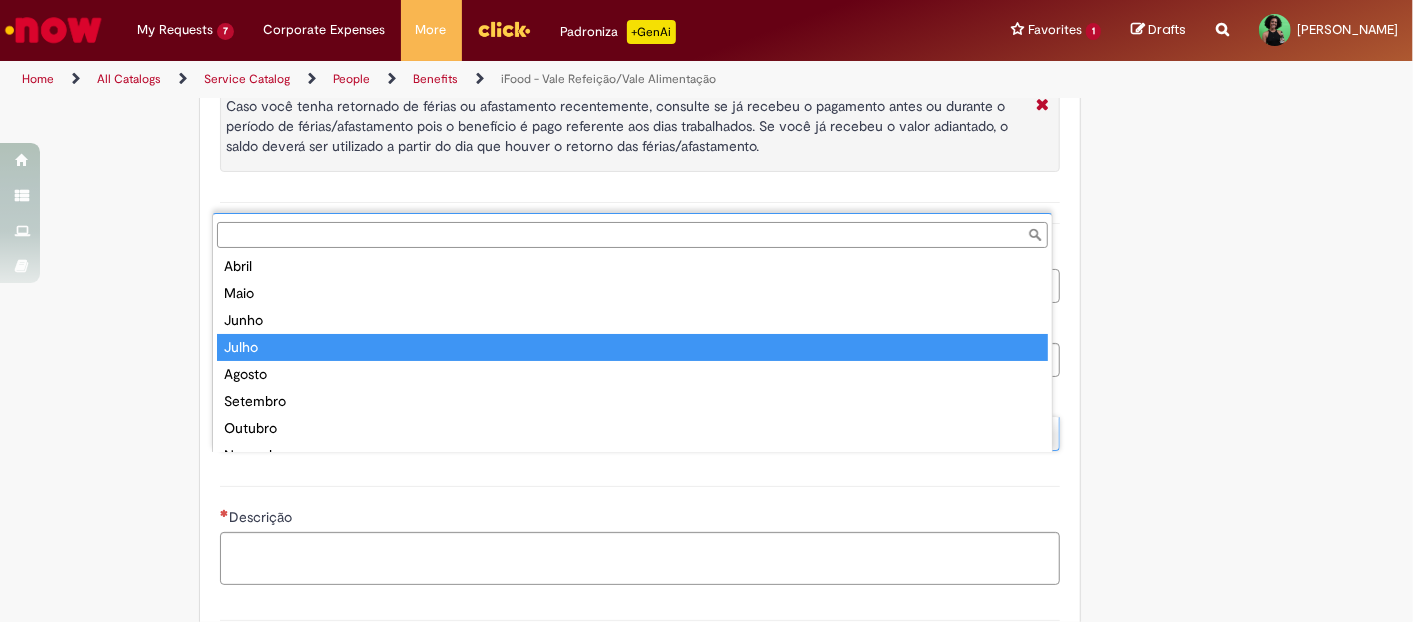 type on "*****" 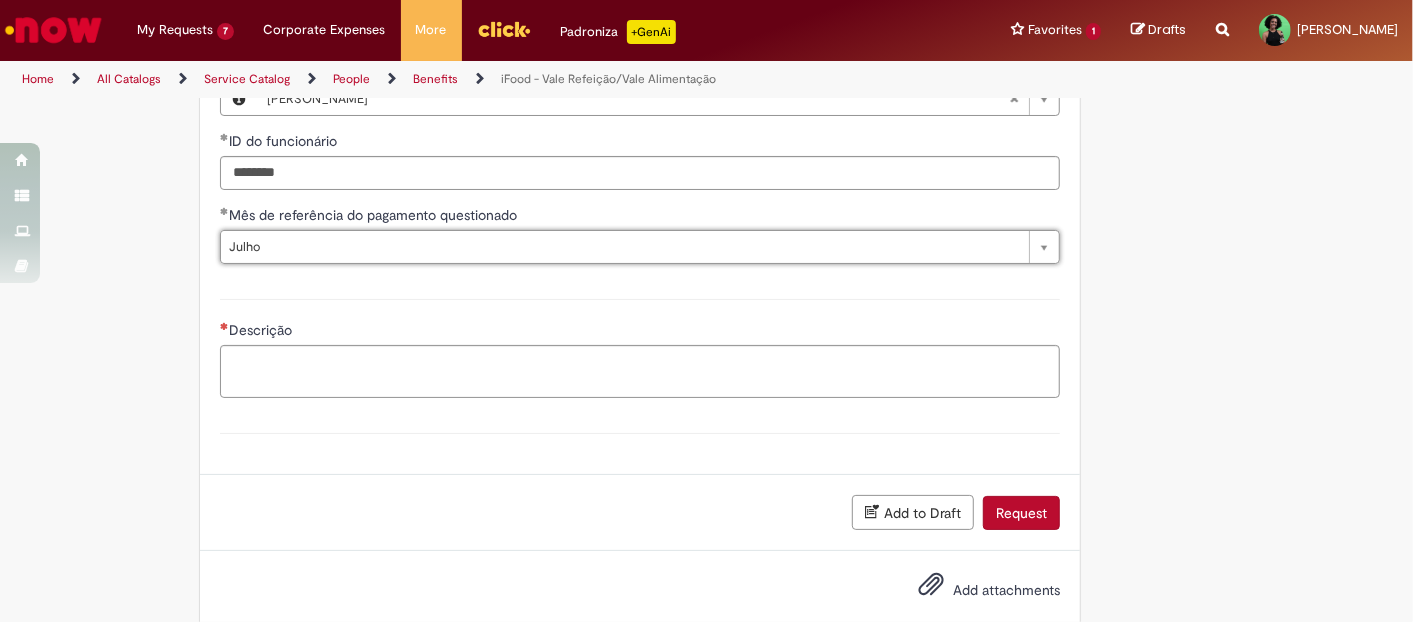 scroll, scrollTop: 2111, scrollLeft: 0, axis: vertical 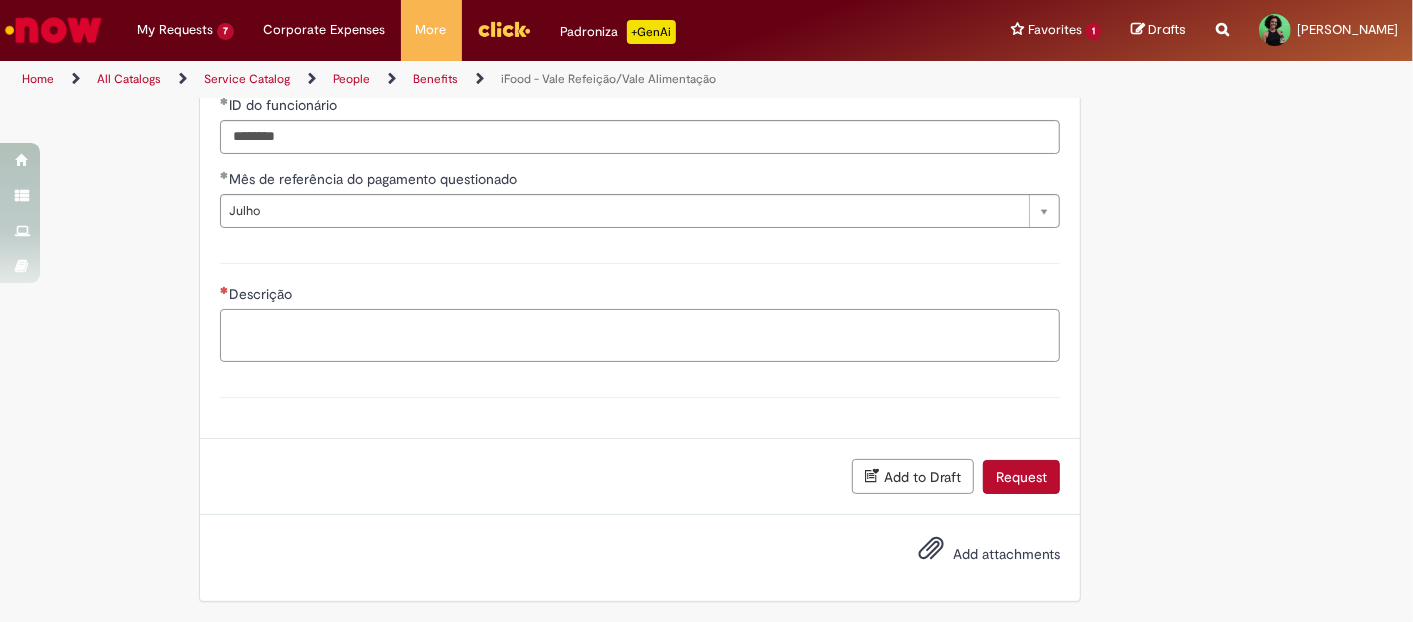 click on "Descrição" at bounding box center [640, 335] 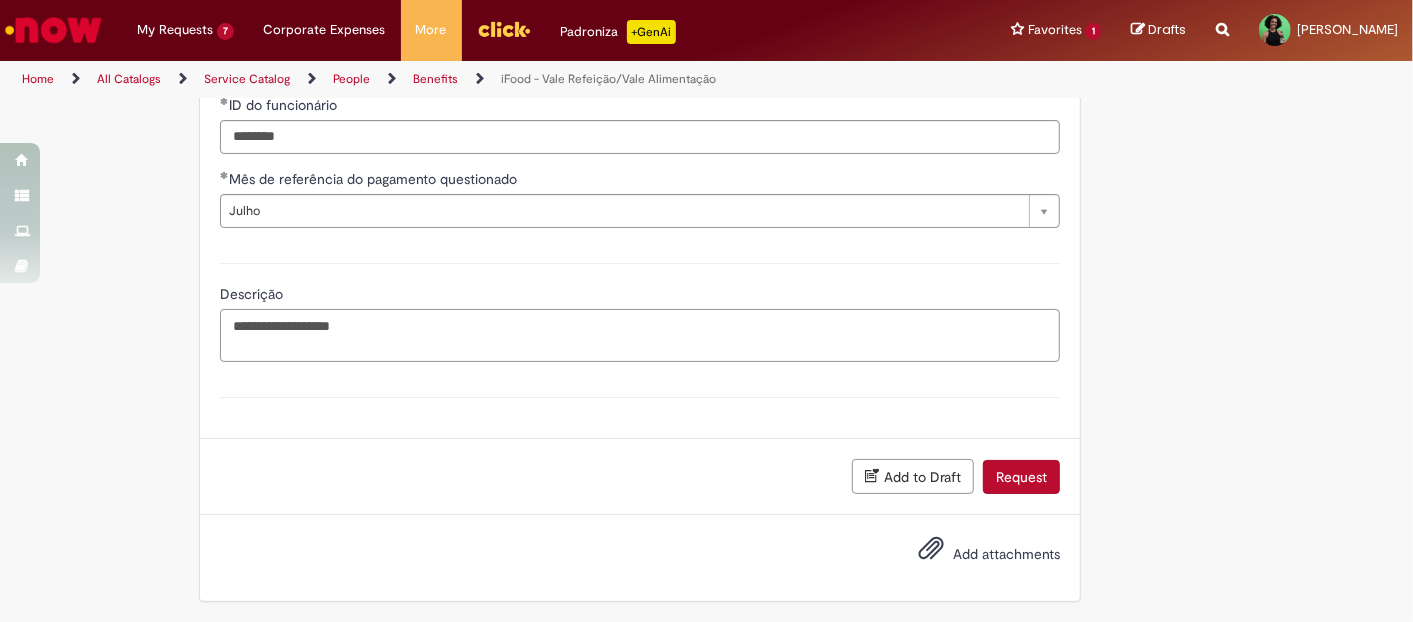 click on "**********" at bounding box center [640, 335] 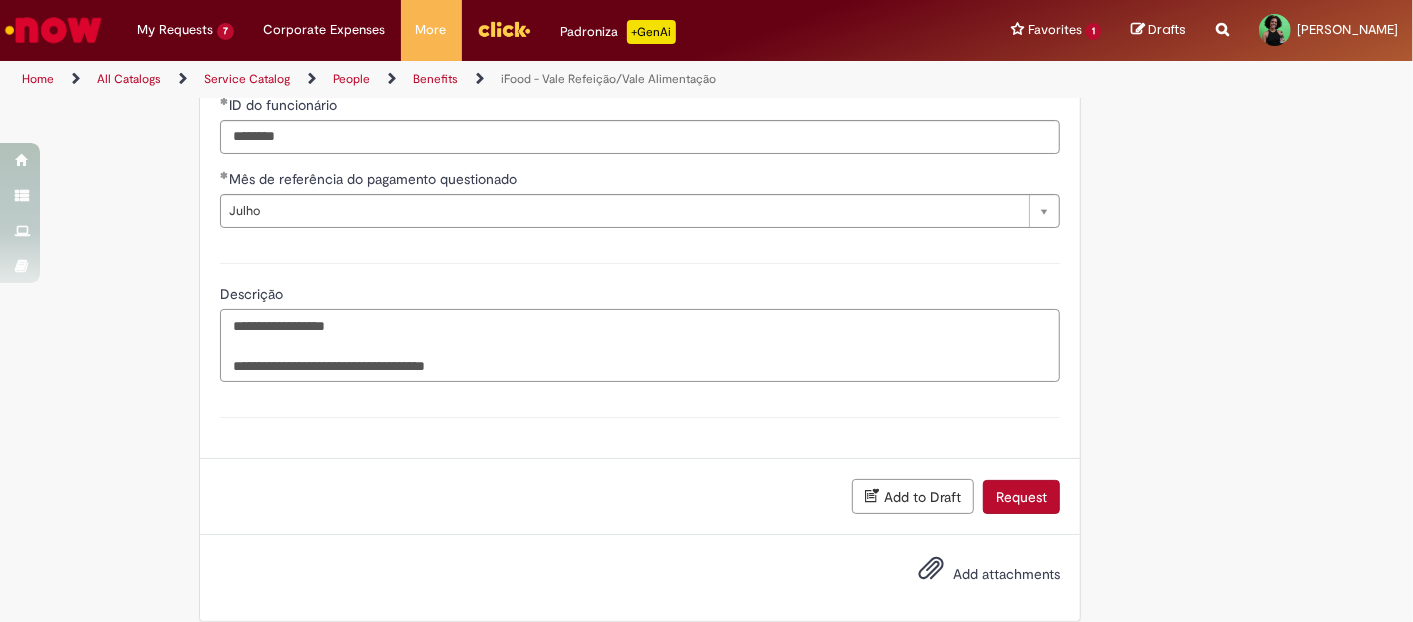 click on "**********" at bounding box center (640, 345) 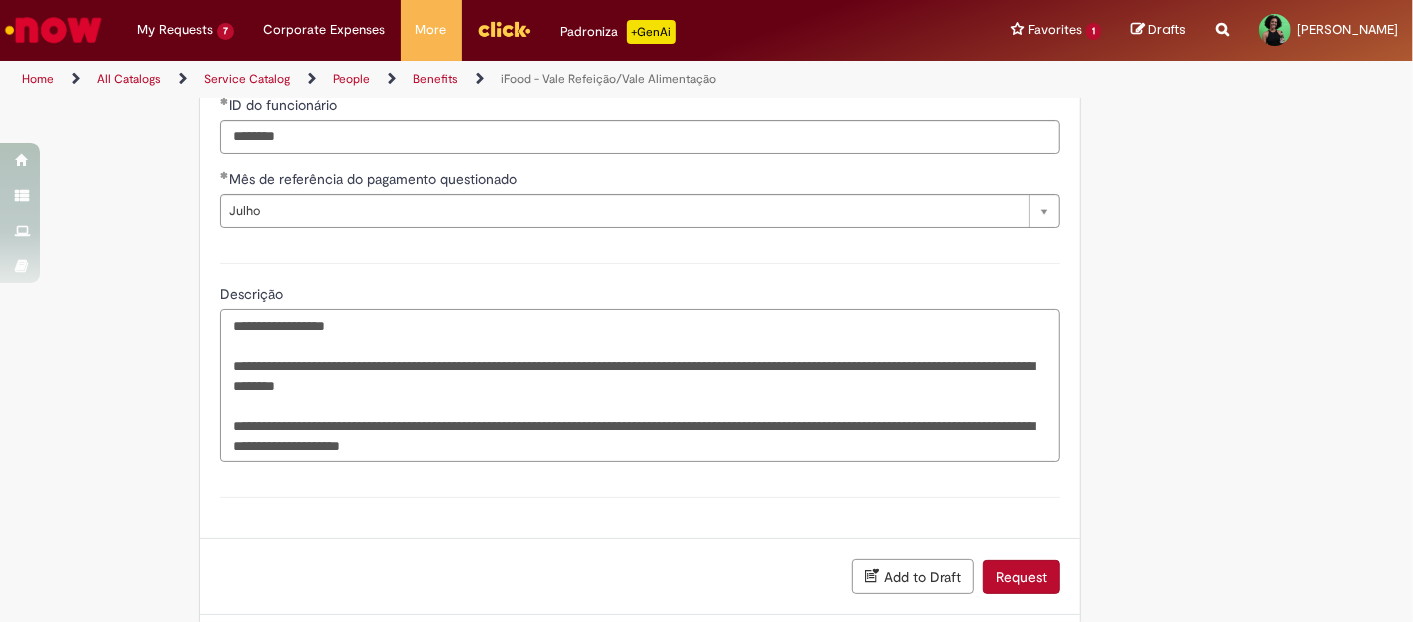 click on "**********" at bounding box center [640, 385] 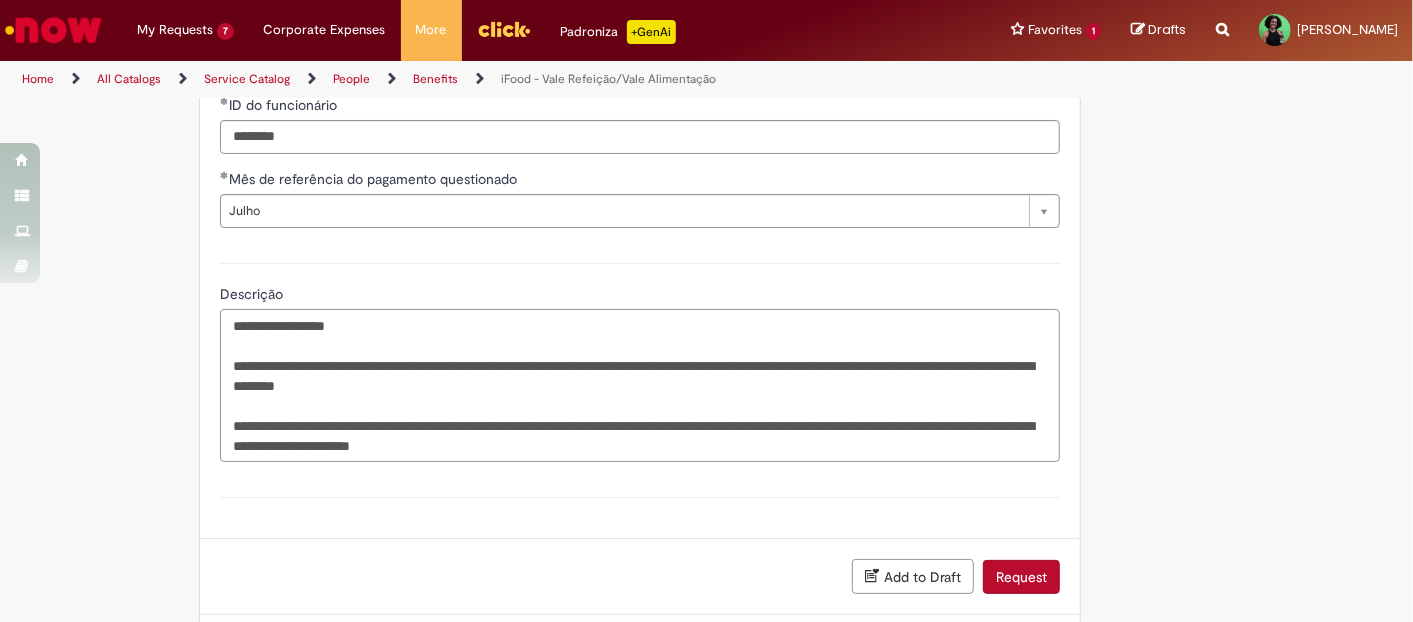 paste on "*********" 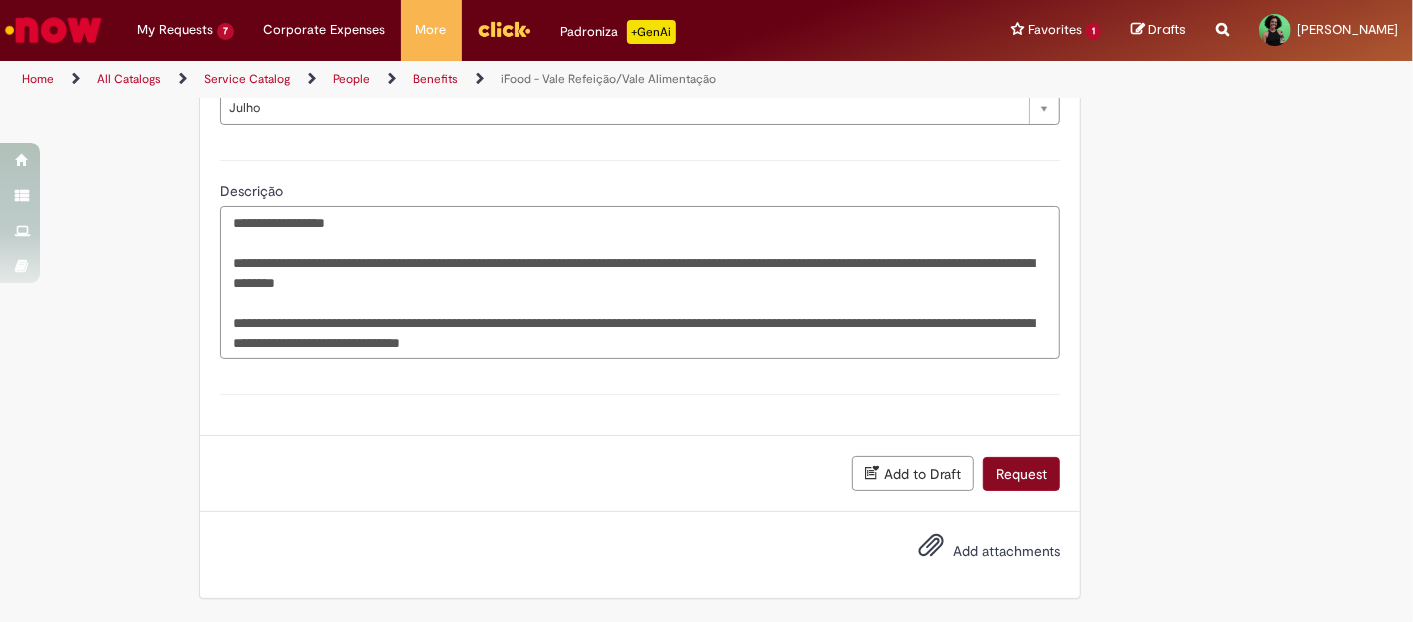 type on "**********" 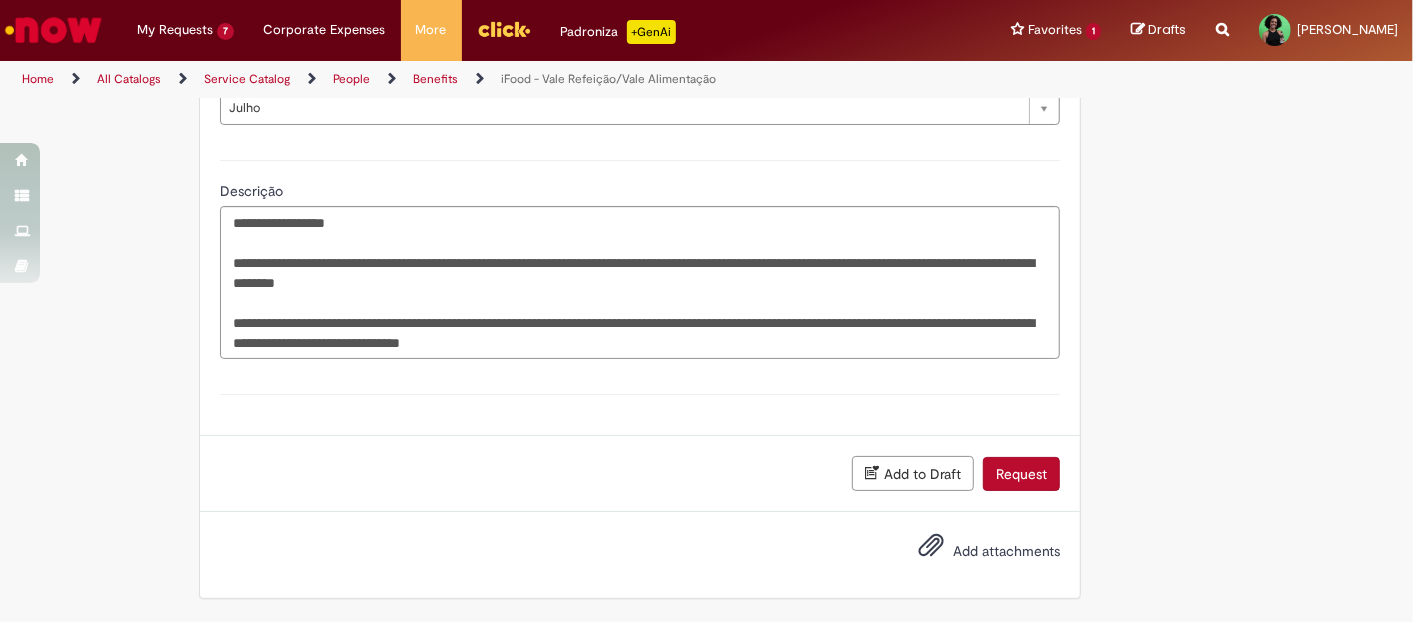 click on "Request" at bounding box center [1021, 474] 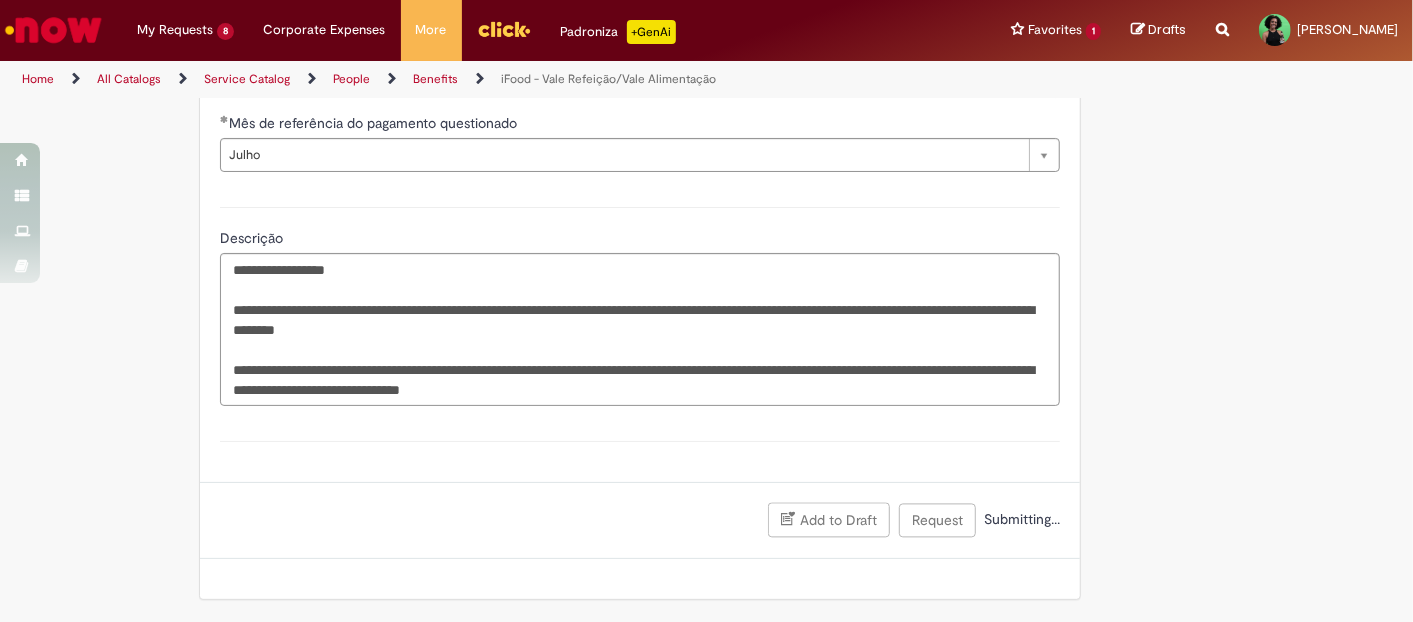 scroll, scrollTop: 0, scrollLeft: 0, axis: both 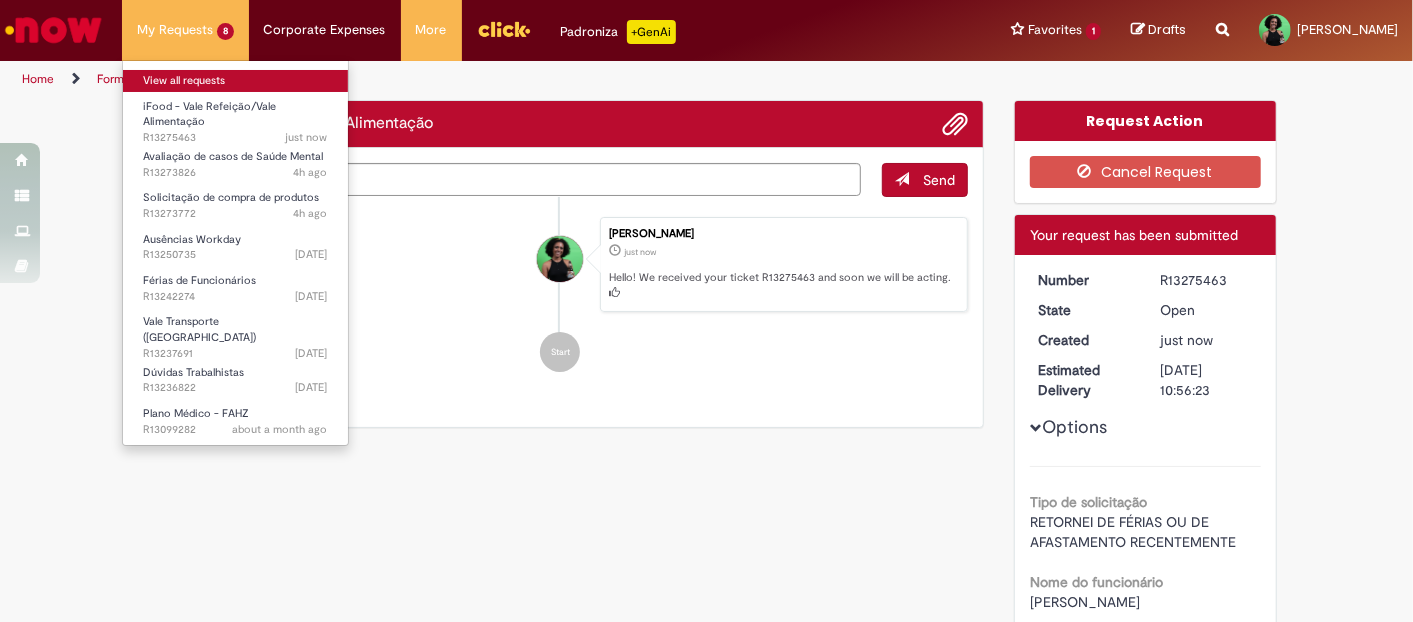 click on "View all requests" at bounding box center [235, 81] 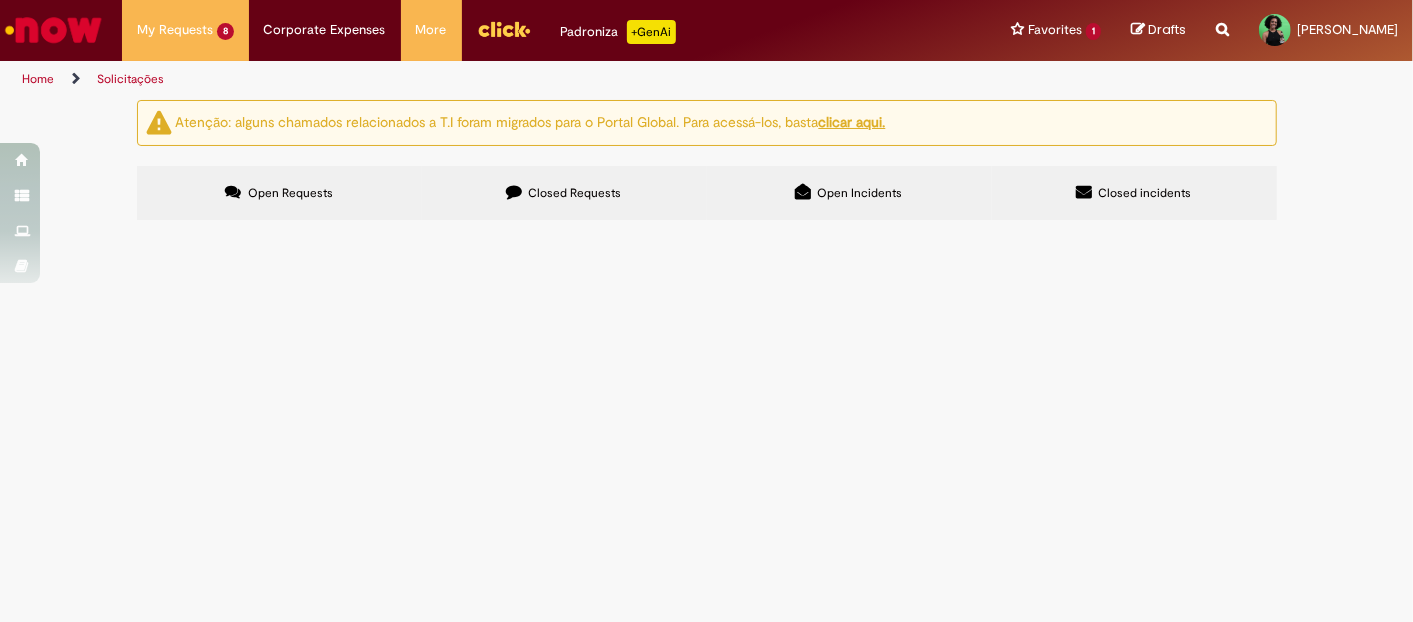 scroll, scrollTop: 444, scrollLeft: 0, axis: vertical 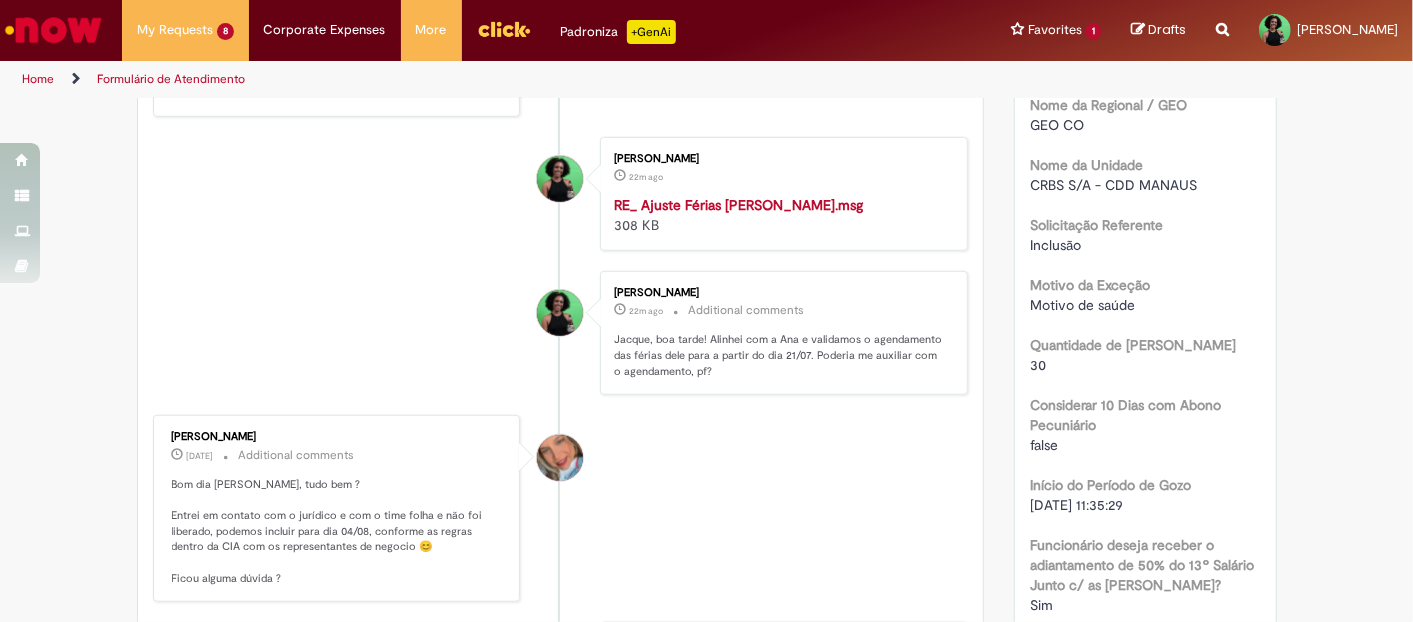 click at bounding box center (338, 61) 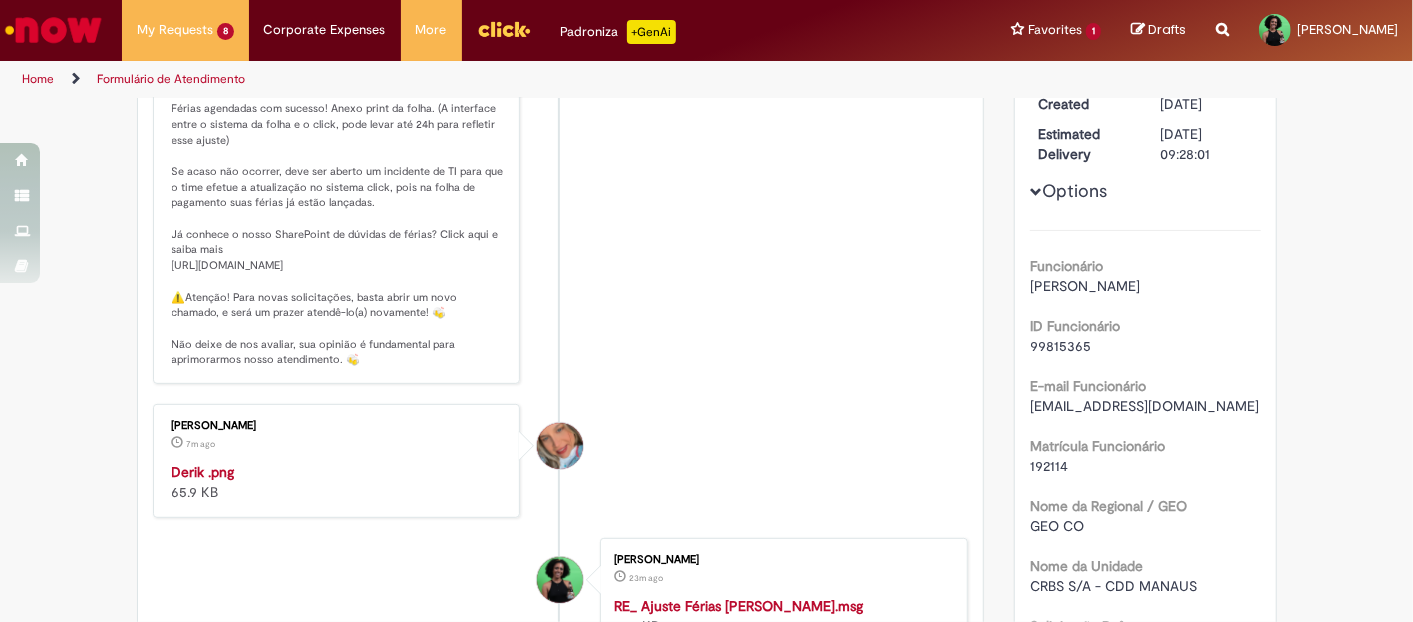 scroll, scrollTop: 222, scrollLeft: 0, axis: vertical 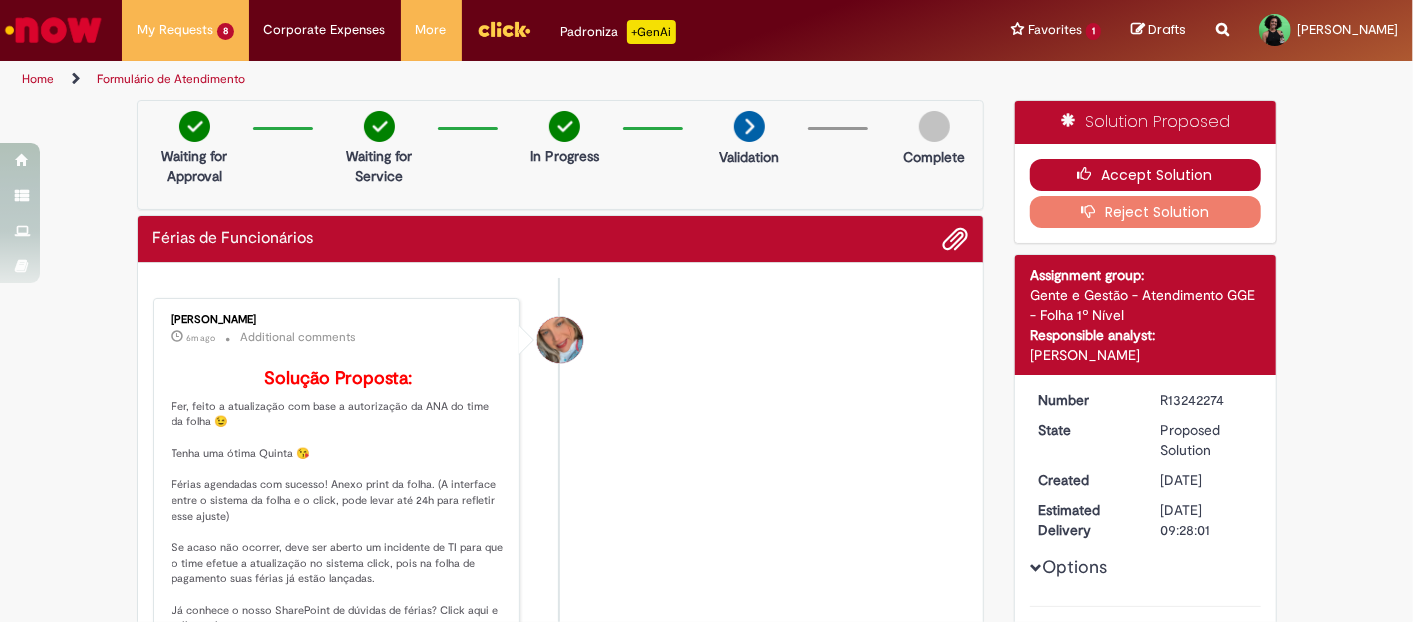click on "Accept Solution" at bounding box center [1145, 175] 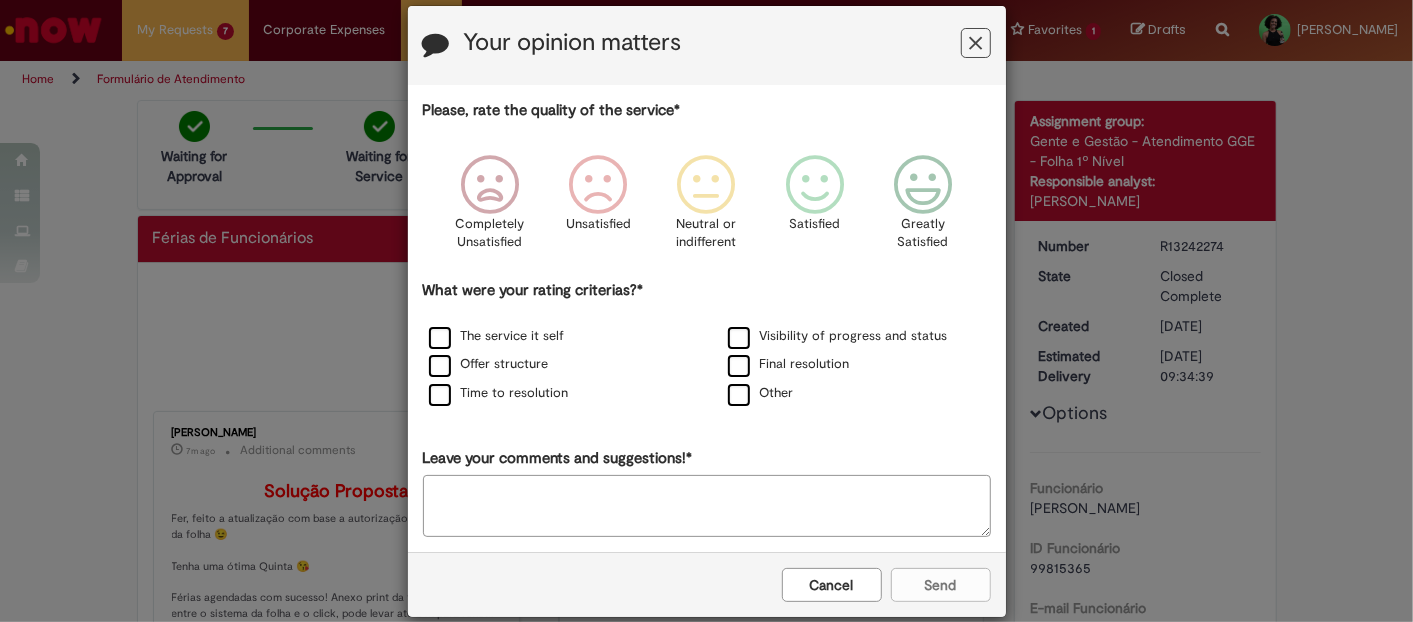 scroll, scrollTop: 0, scrollLeft: 0, axis: both 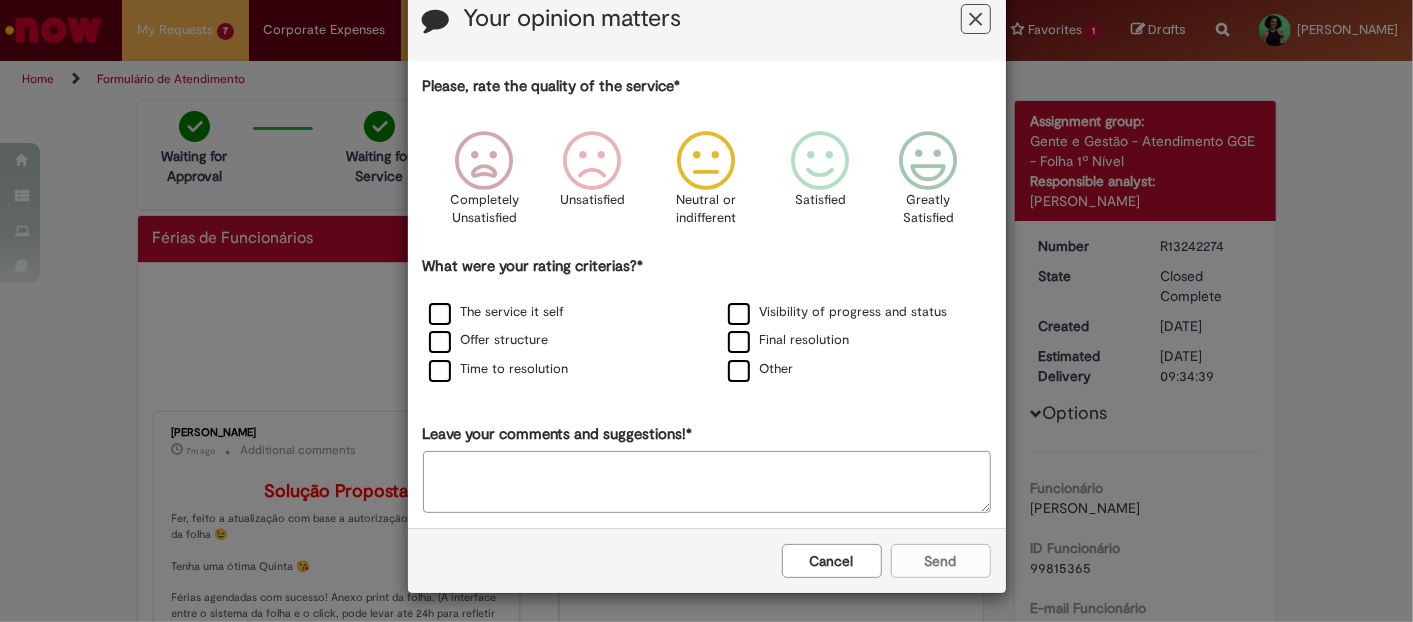 click at bounding box center (706, 161) 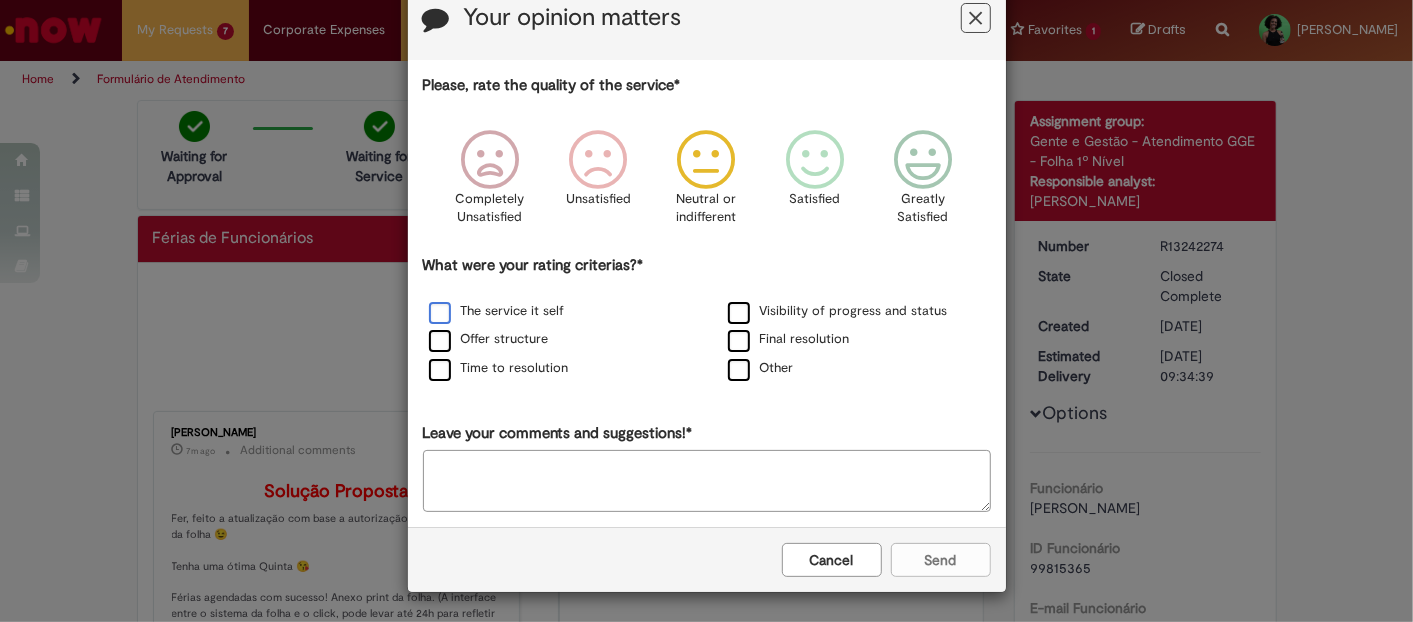click on "The service it self" at bounding box center [497, 311] 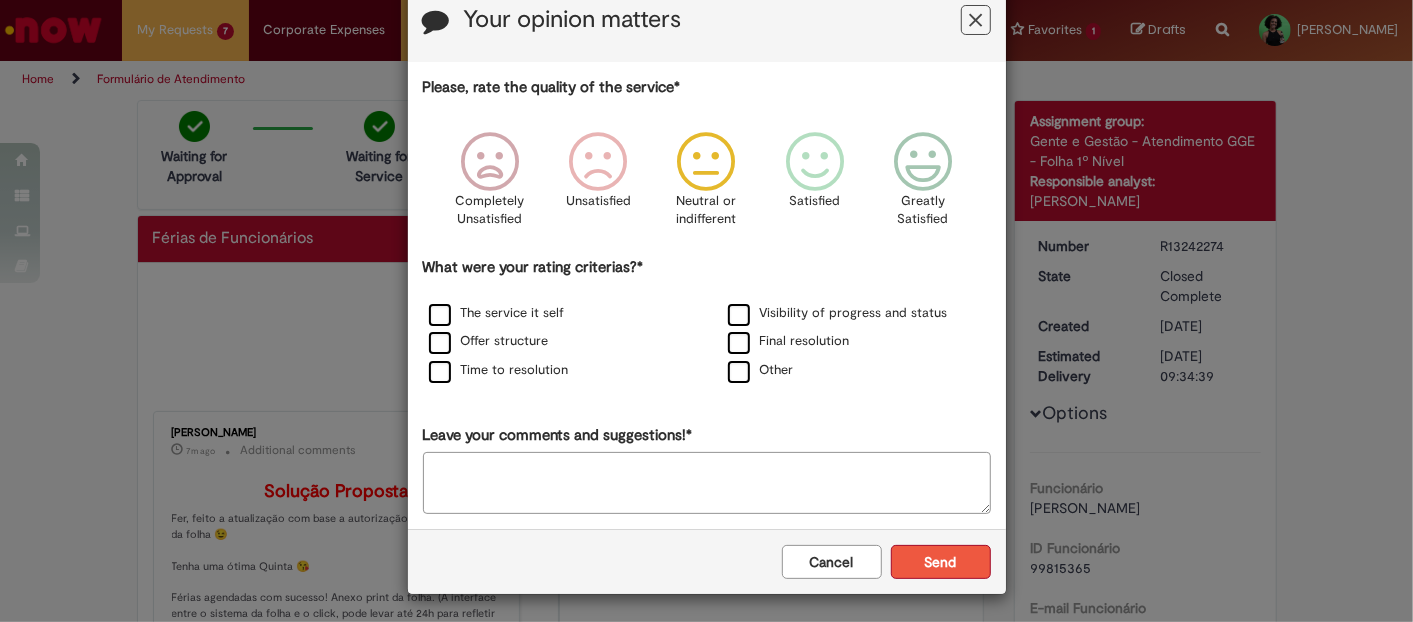 click on "Send" at bounding box center (941, 562) 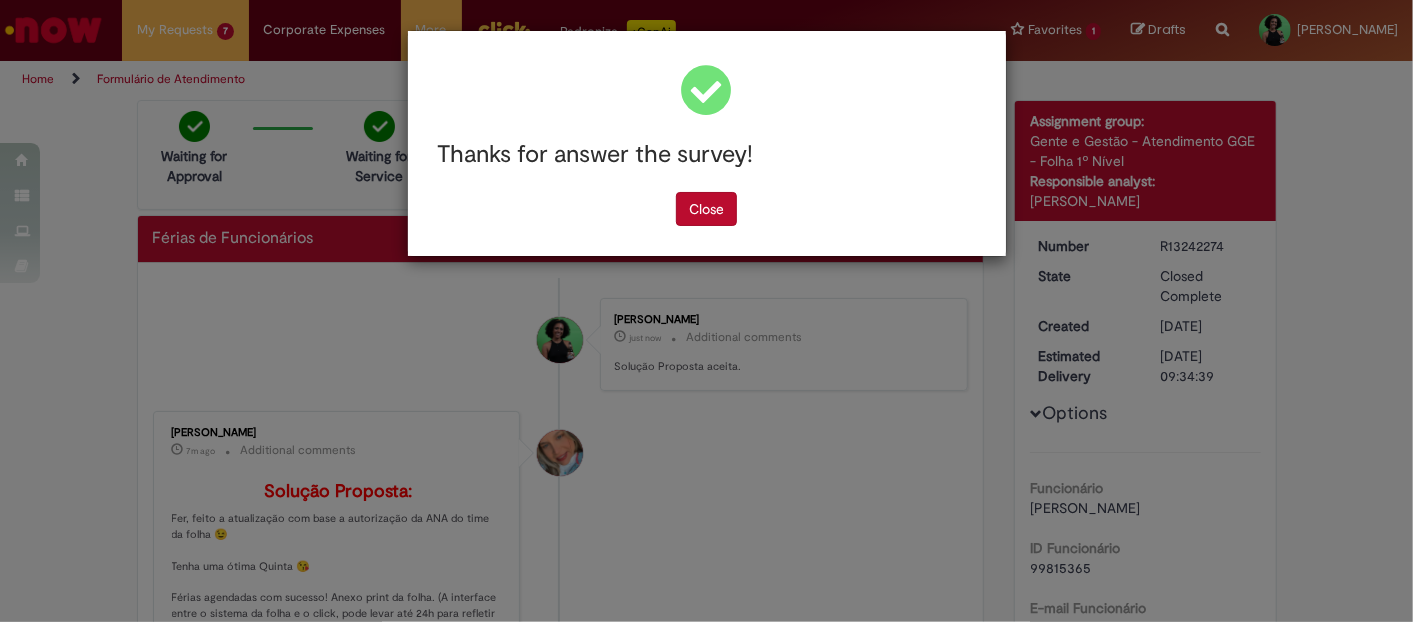 scroll, scrollTop: 0, scrollLeft: 0, axis: both 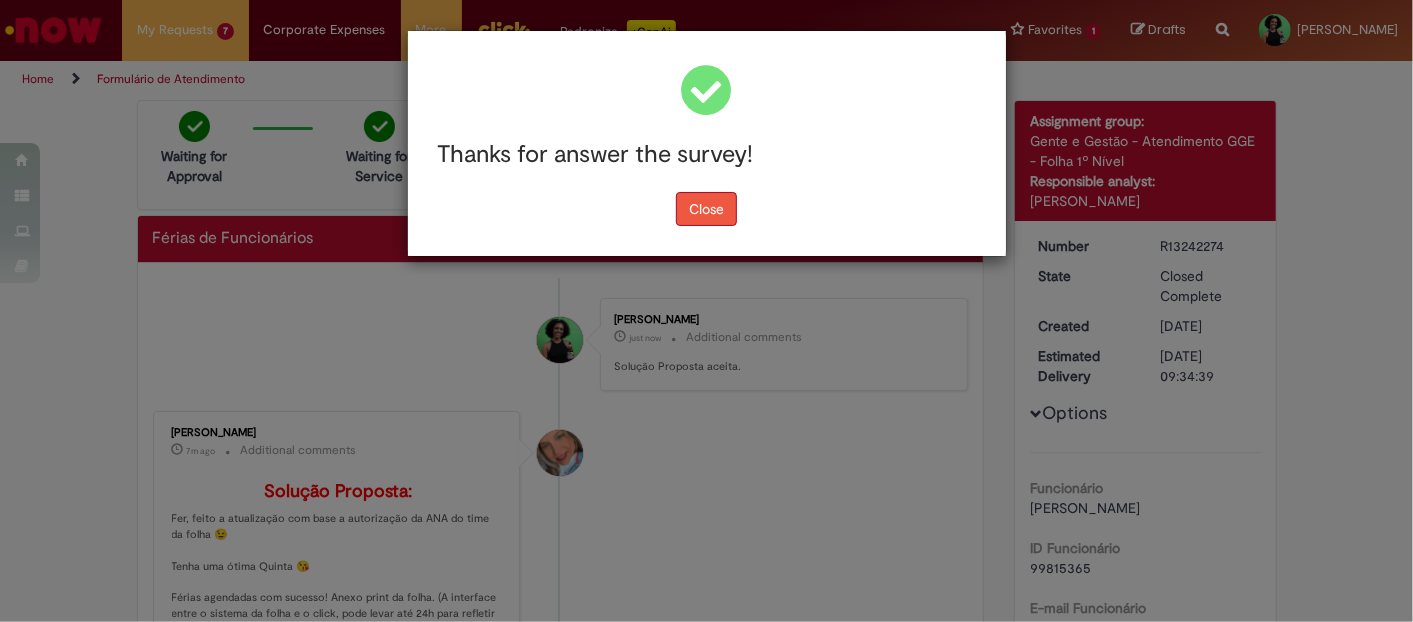 click on "Close" at bounding box center (706, 209) 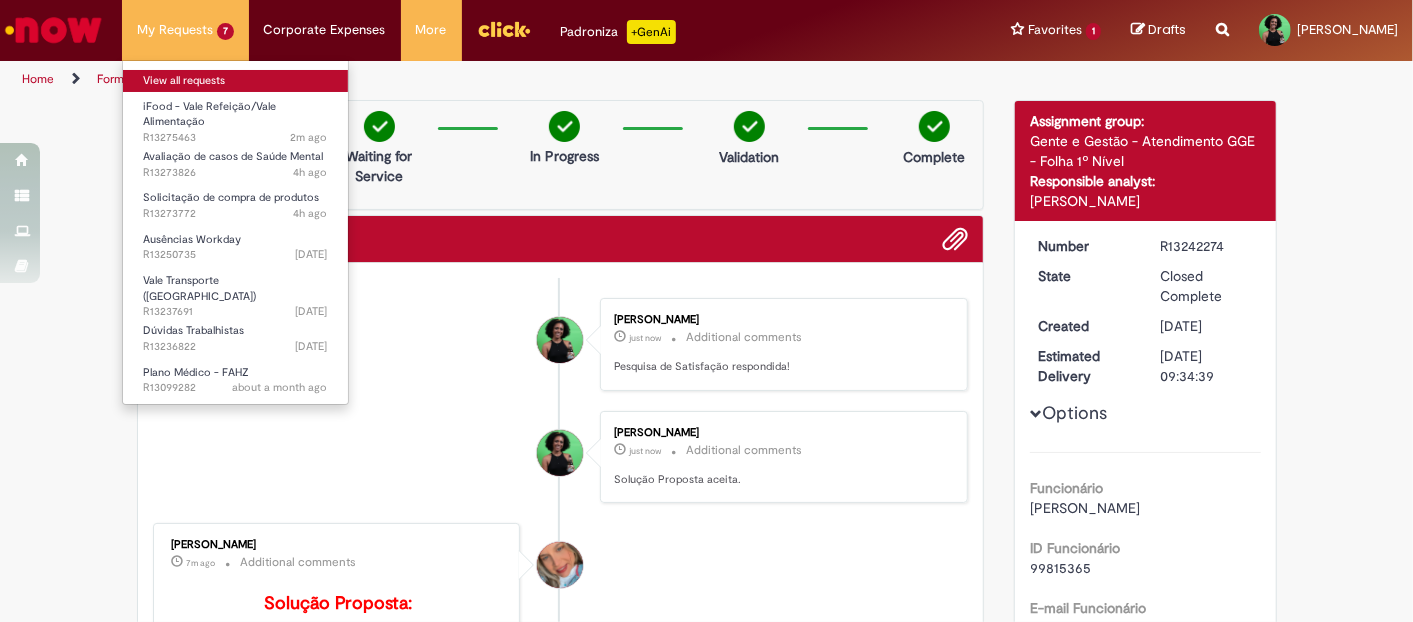click on "View all requests" at bounding box center [235, 81] 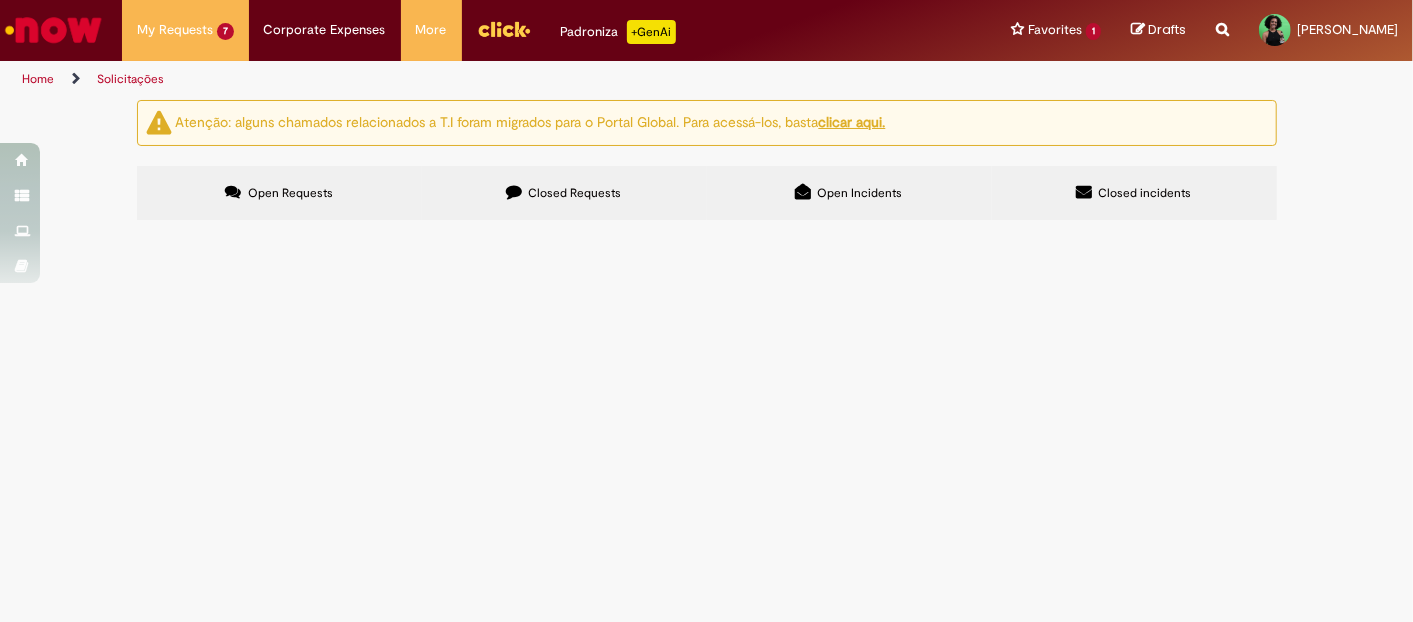 scroll, scrollTop: 0, scrollLeft: 0, axis: both 